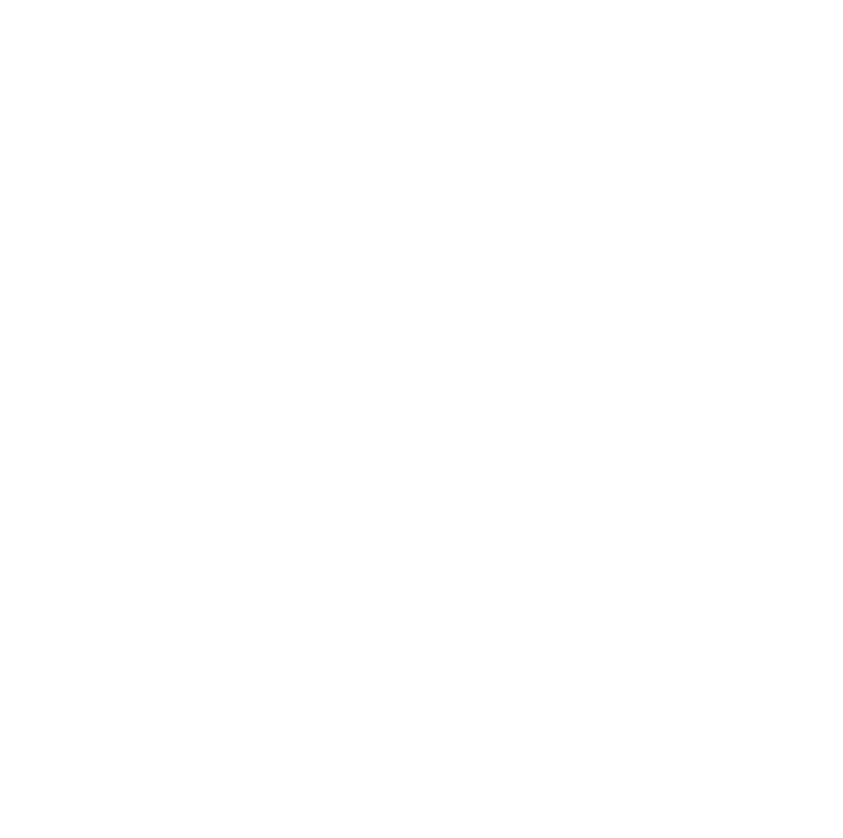 scroll, scrollTop: 0, scrollLeft: 0, axis: both 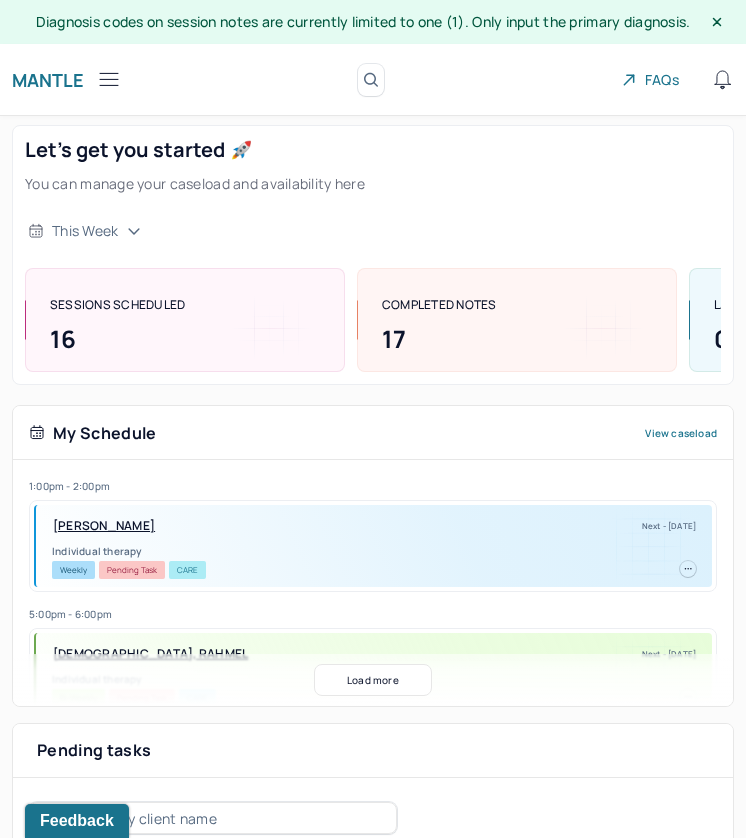 click 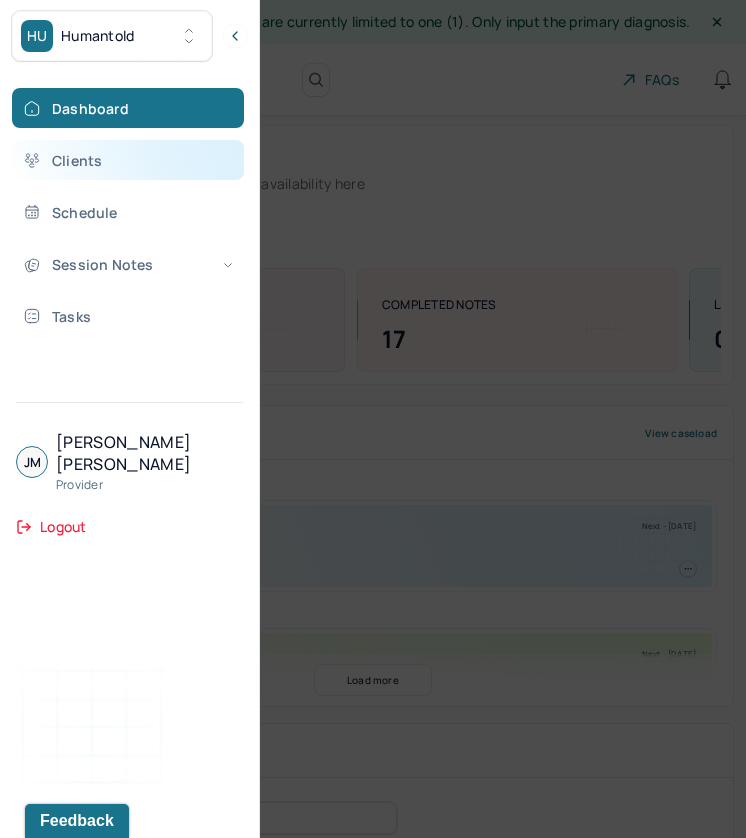 click on "Clients" at bounding box center [128, 160] 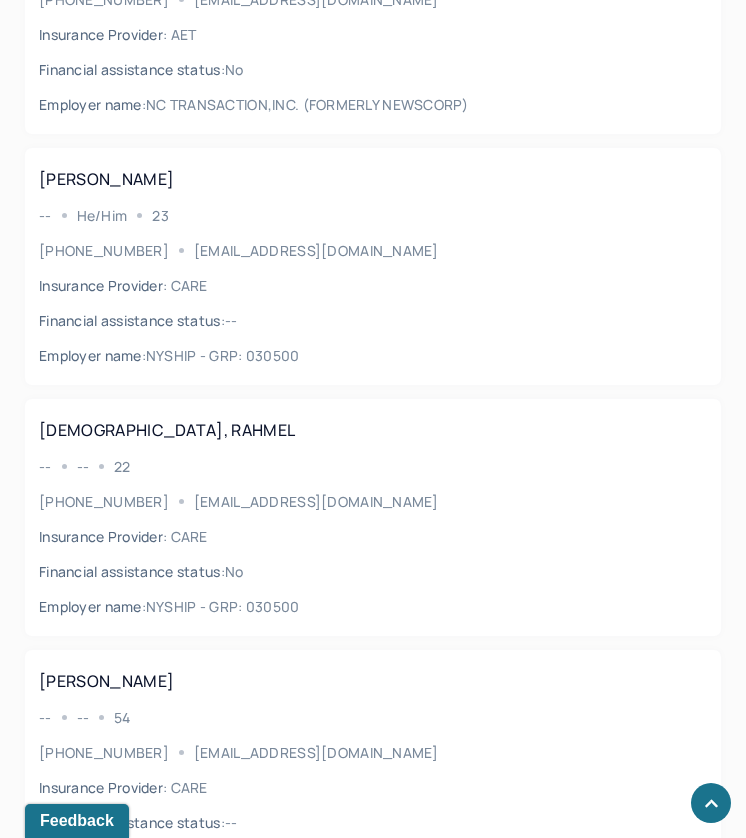 scroll, scrollTop: 935, scrollLeft: 0, axis: vertical 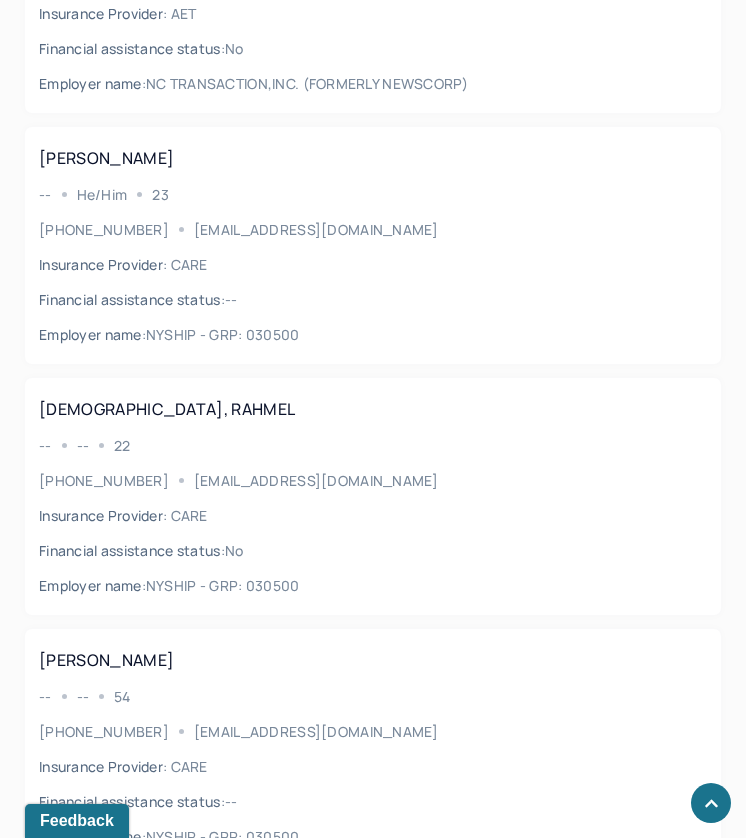 click on "Insurance Provider : CARE" at bounding box center (373, 515) 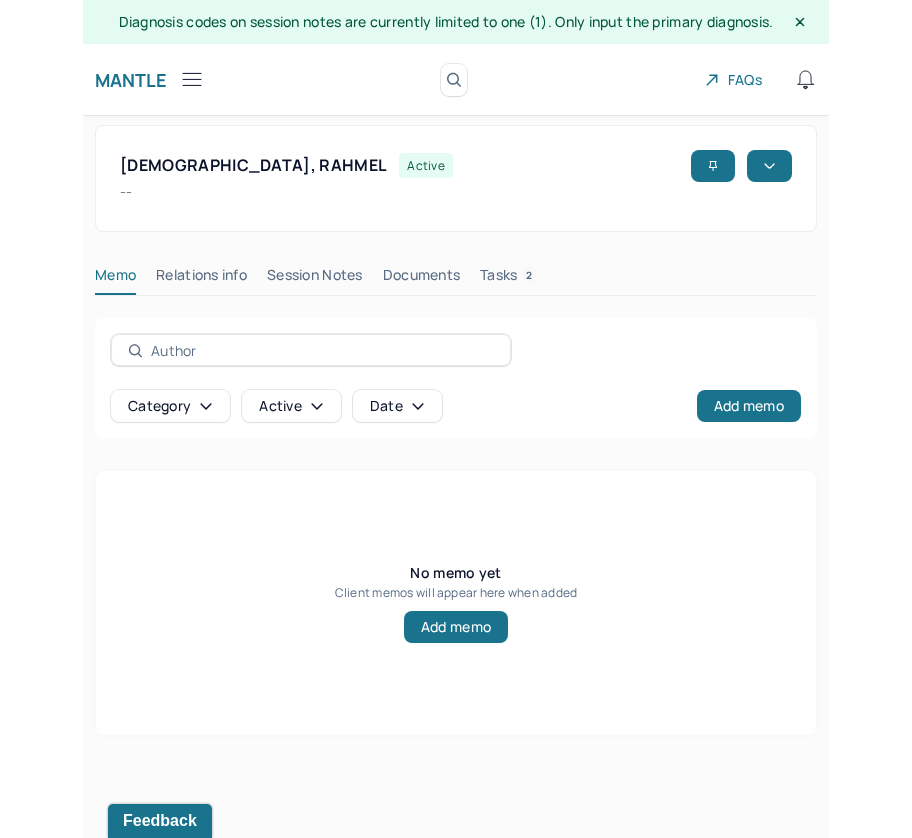 scroll, scrollTop: 0, scrollLeft: 0, axis: both 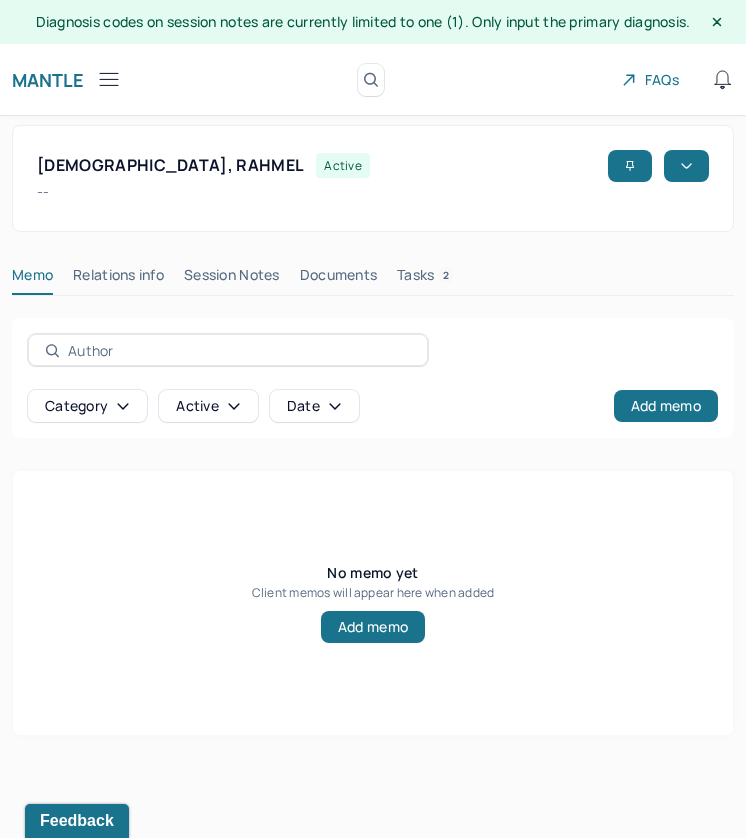 click on "Session Notes" at bounding box center [232, 279] 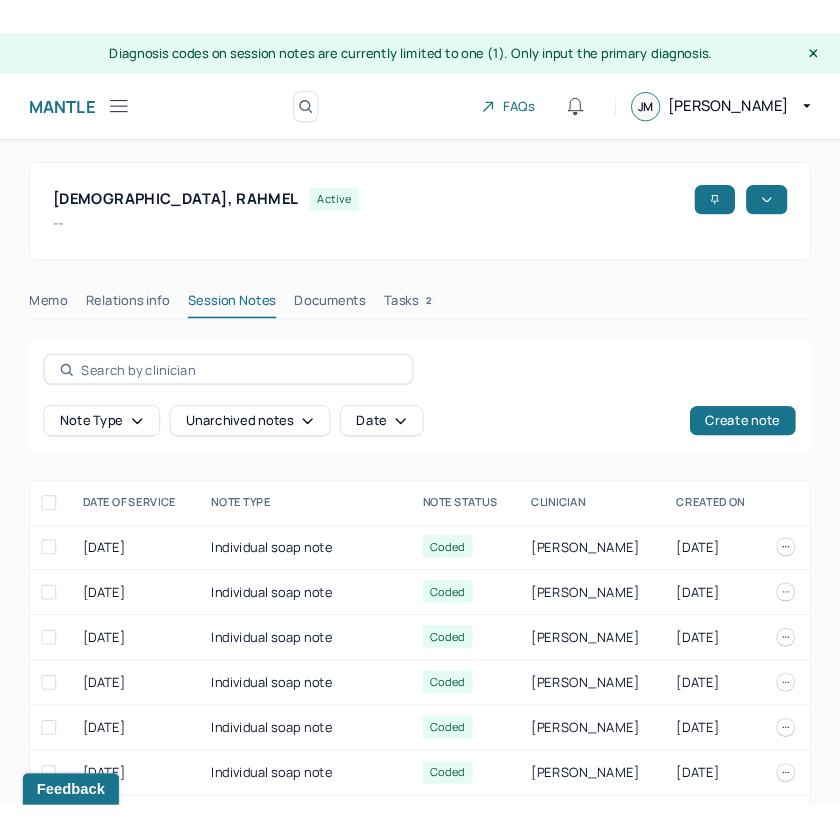 scroll, scrollTop: 0, scrollLeft: 0, axis: both 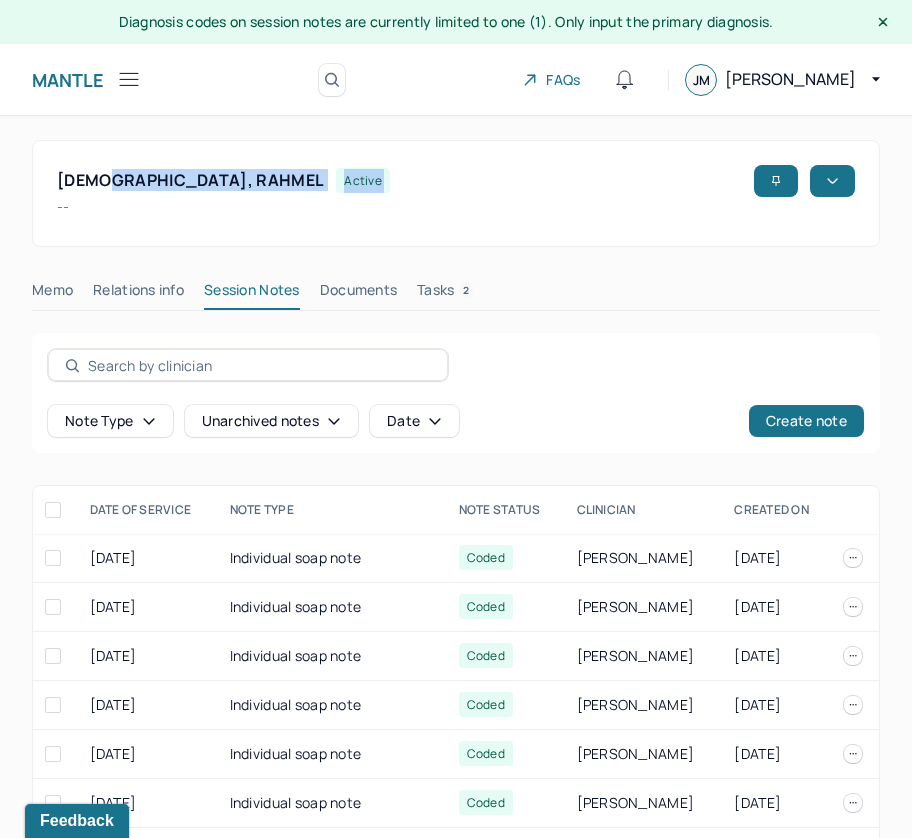 drag, startPoint x: 3, startPoint y: 180, endPoint x: 118, endPoint y: 174, distance: 115.15642 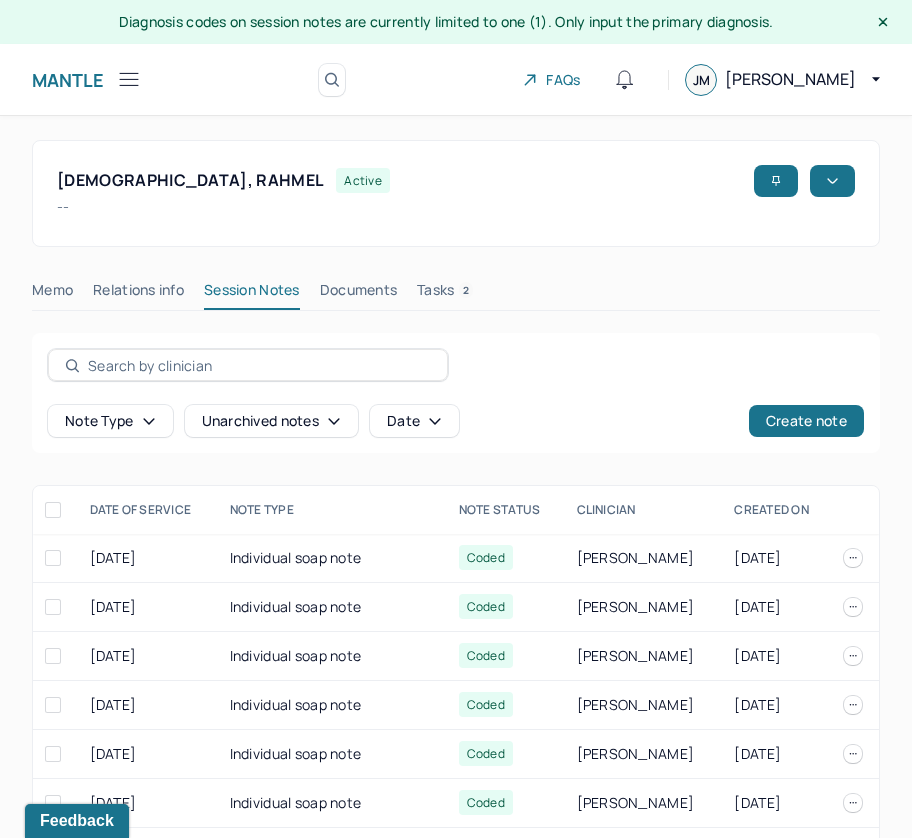 click on "Note type     Unarchived notes     Date     Create note" at bounding box center (456, 393) 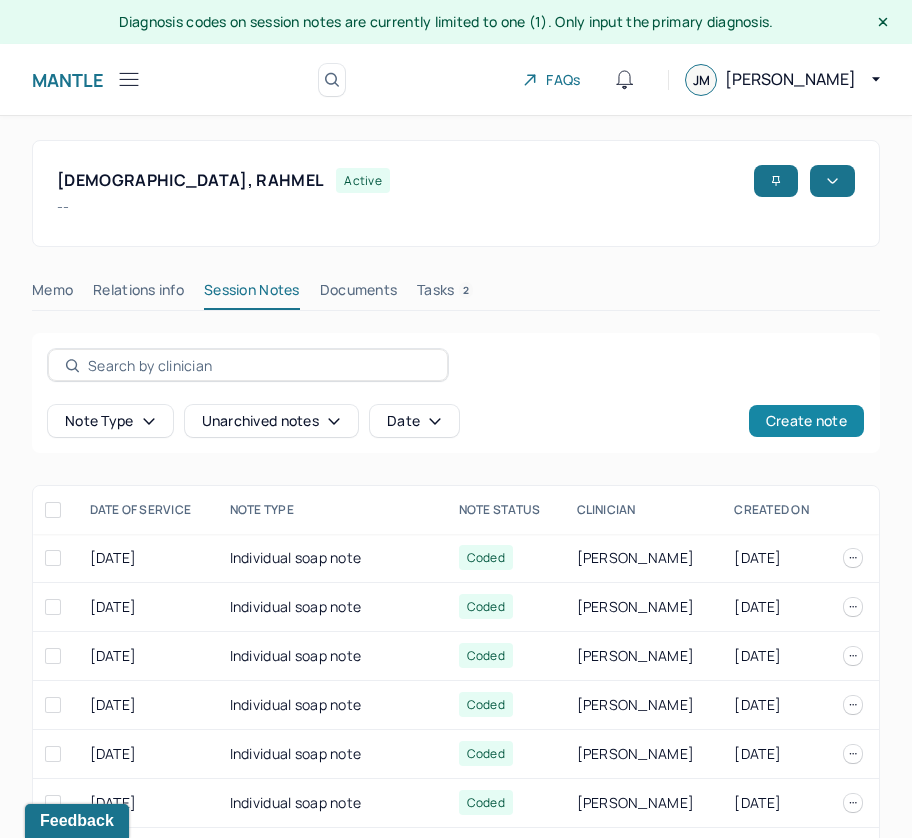 click on "Create note" at bounding box center [806, 421] 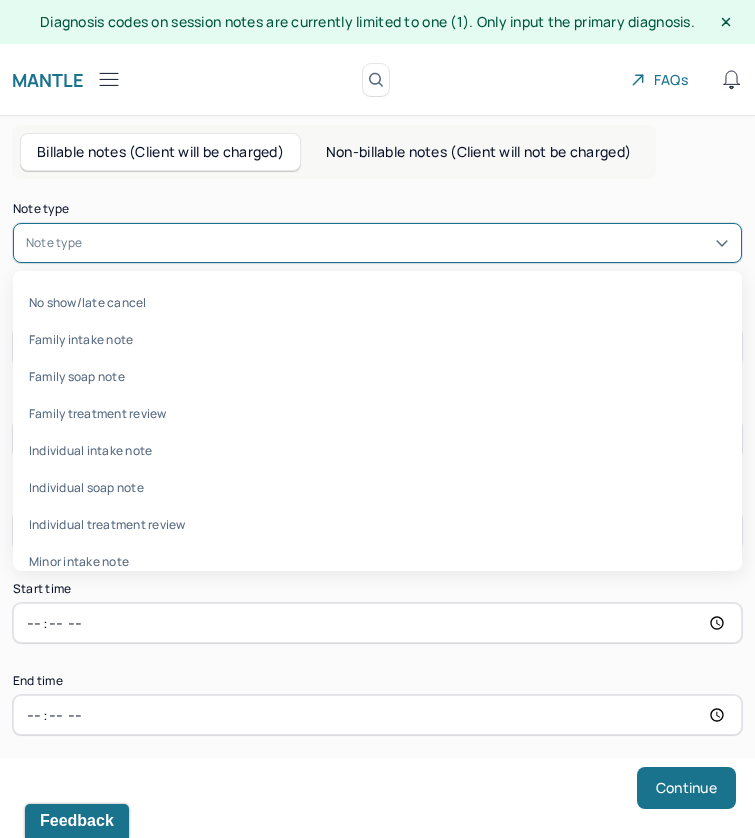 click at bounding box center [407, 243] 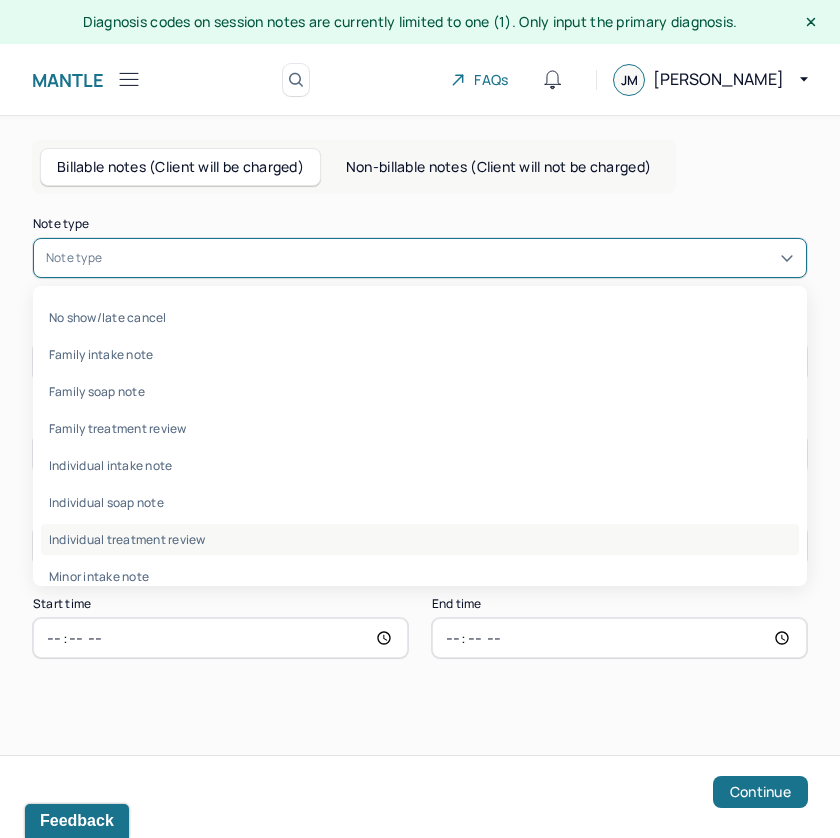 click on "Individual treatment review" at bounding box center [420, 539] 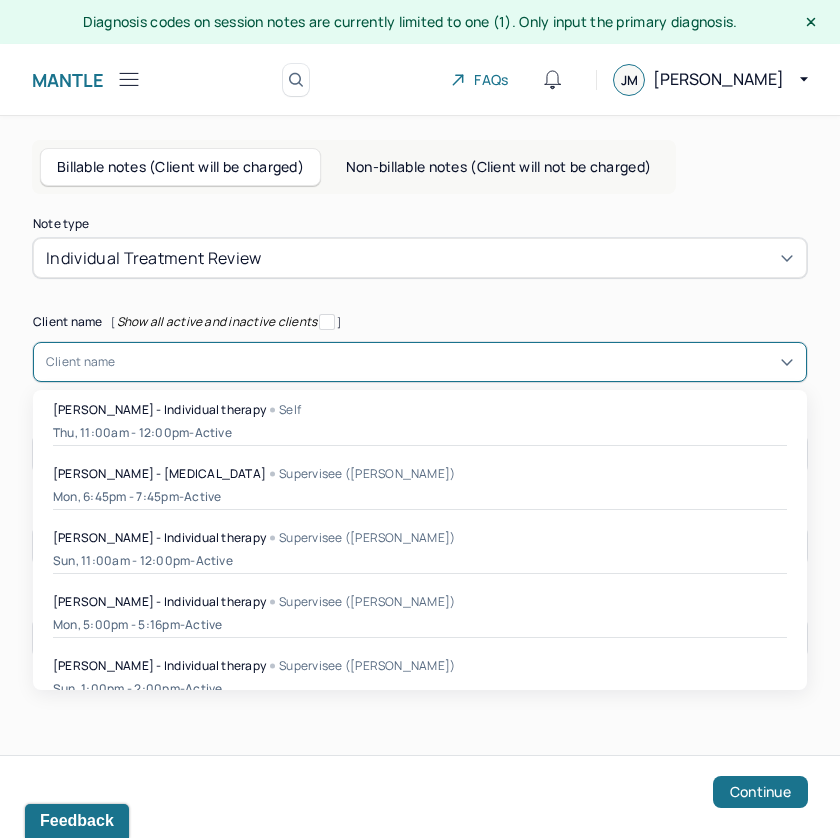click at bounding box center [455, 362] 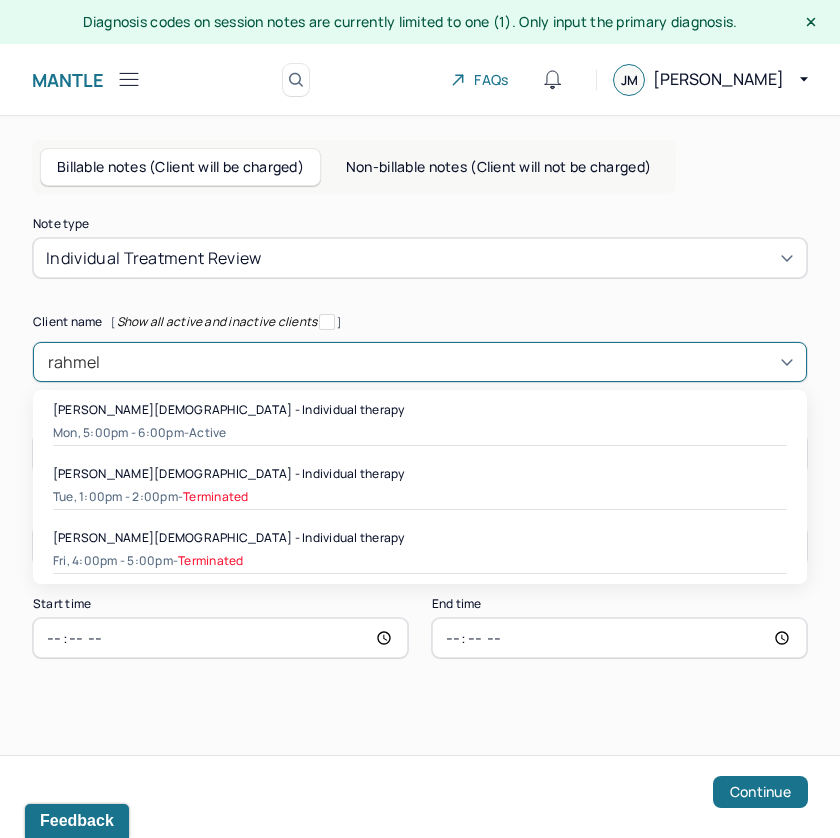 type on "rahmel" 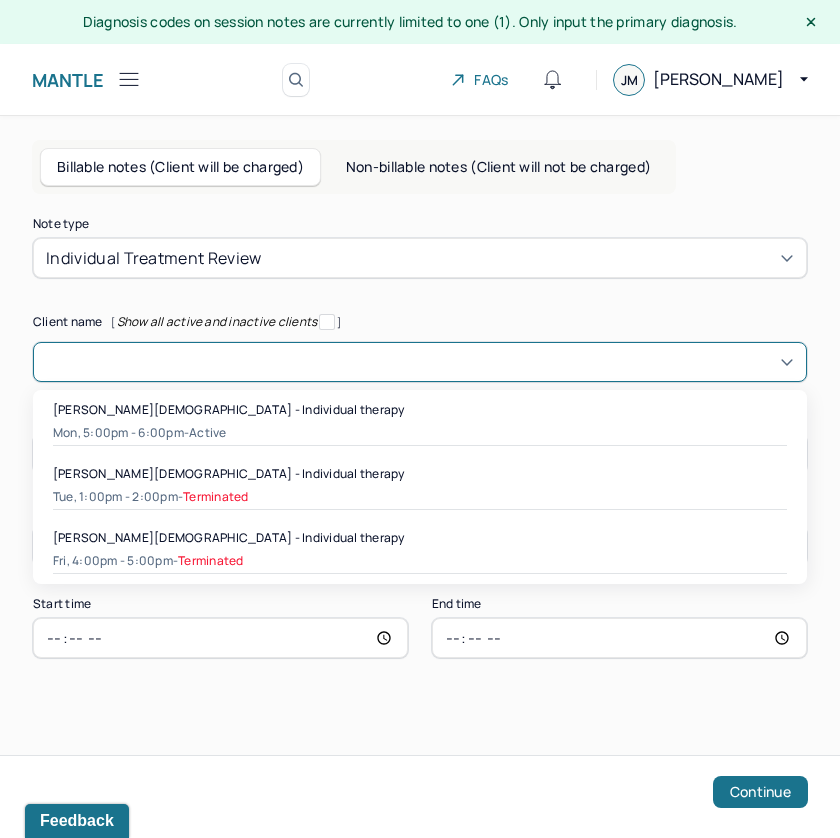 click on "Client name [ Show all active and inactive clients ]" at bounding box center [420, 322] 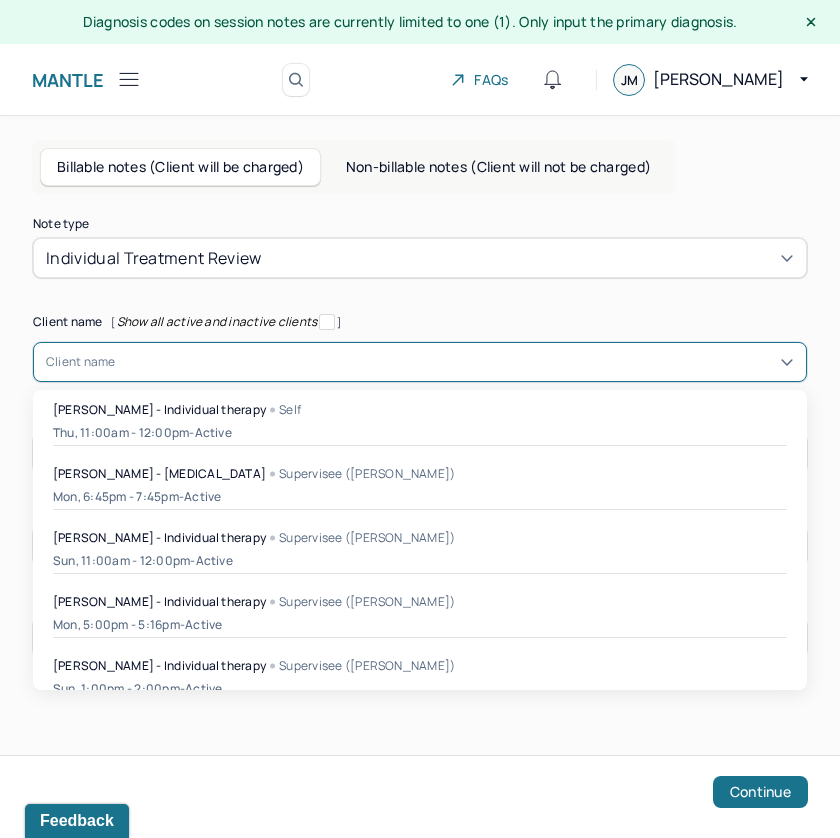 click at bounding box center (455, 362) 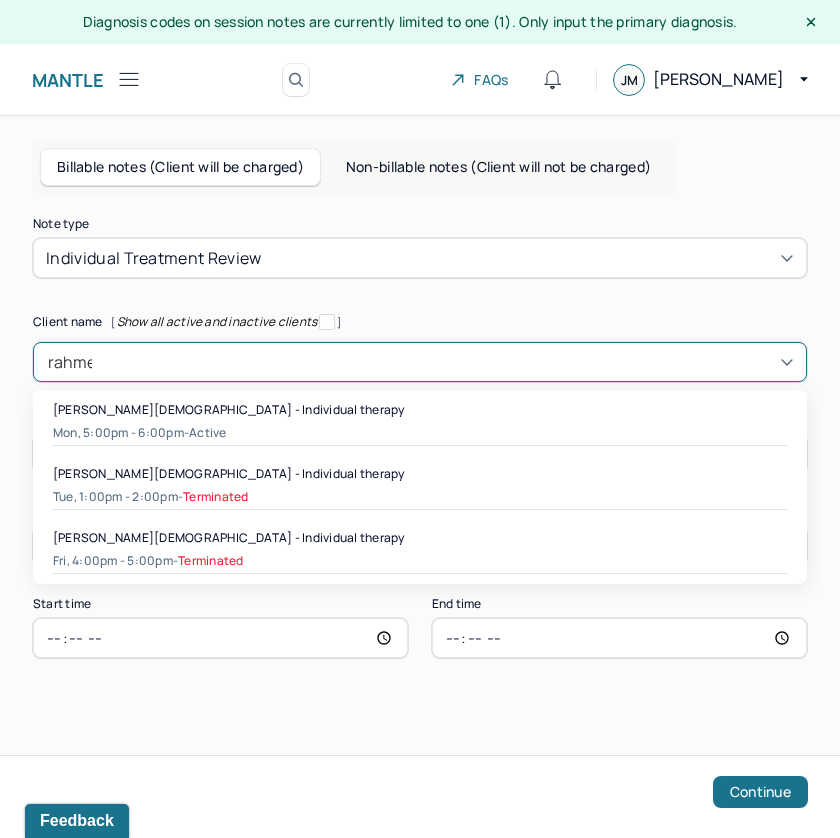 type on "rahmel" 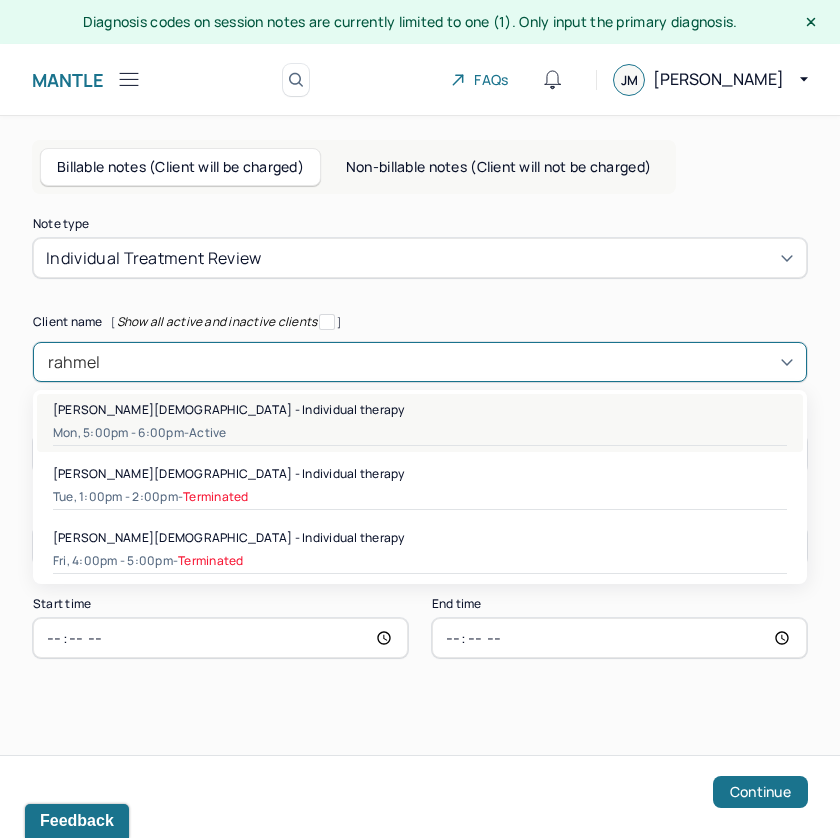 click on "[PERSON_NAME][DEMOGRAPHIC_DATA] - Individual therapy Mon, 5:00pm - 6:00pm  -  active" at bounding box center [420, 423] 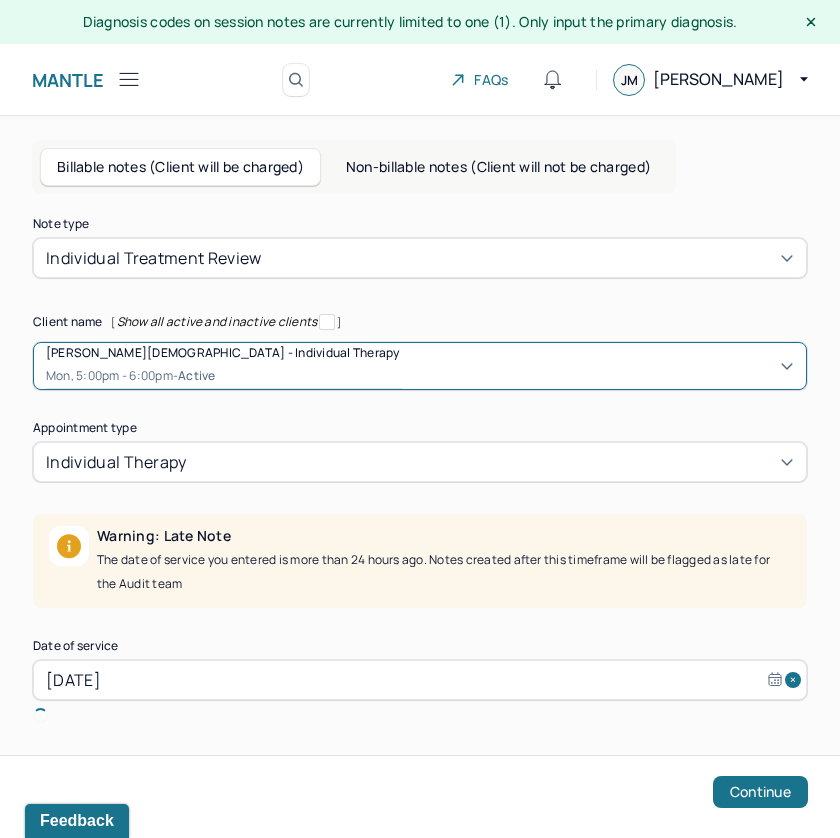 type 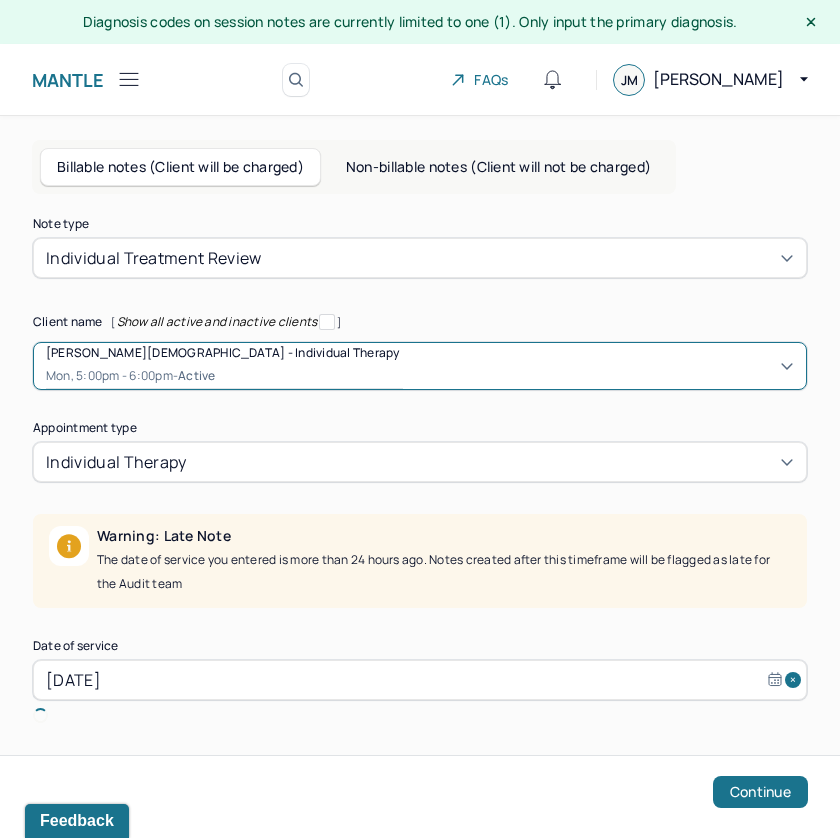 type on "[DATE]" 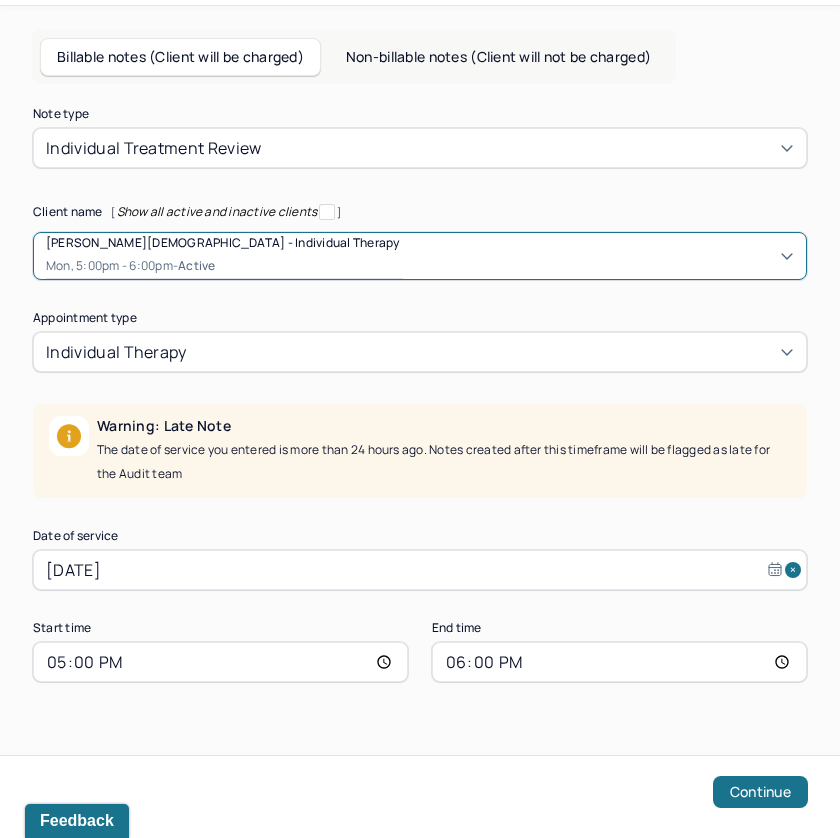 scroll, scrollTop: 110, scrollLeft: 0, axis: vertical 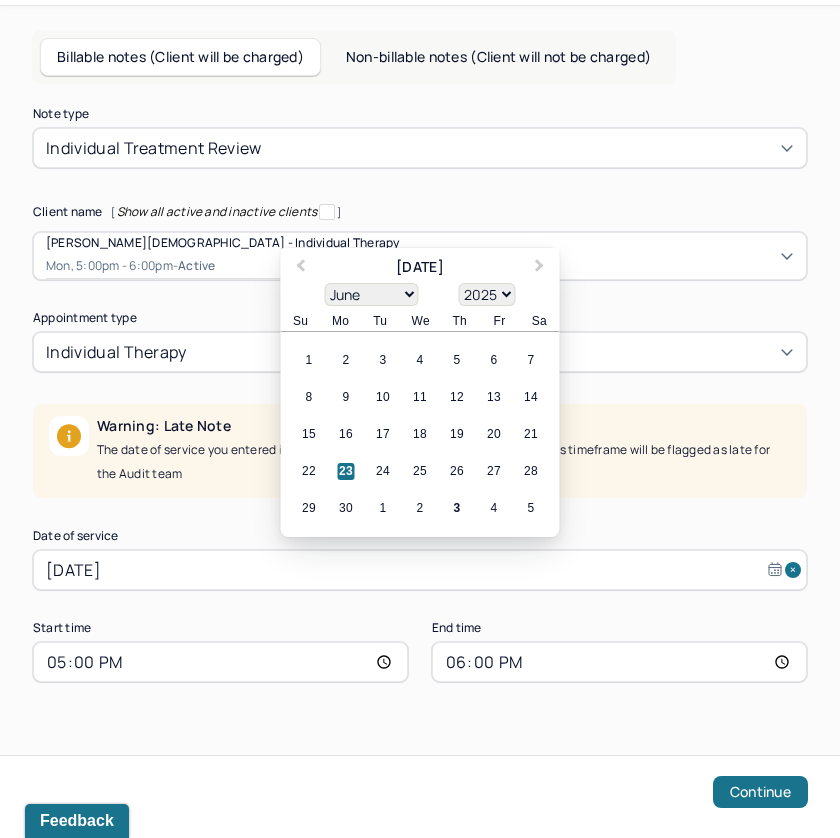 click on "[DATE]" at bounding box center [420, 570] 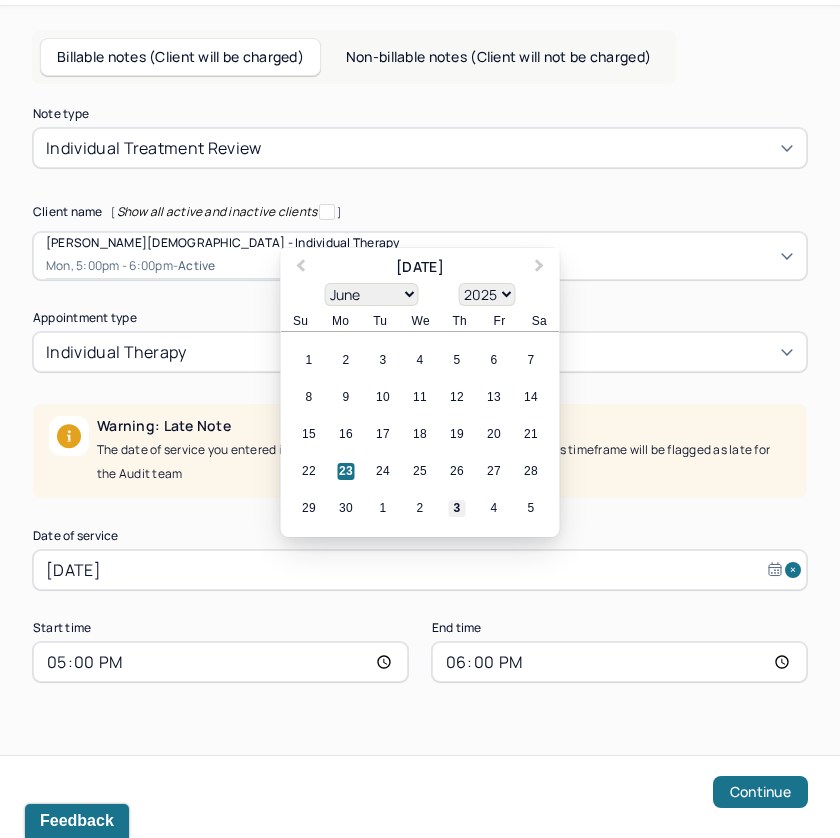 click on "3" at bounding box center [457, 508] 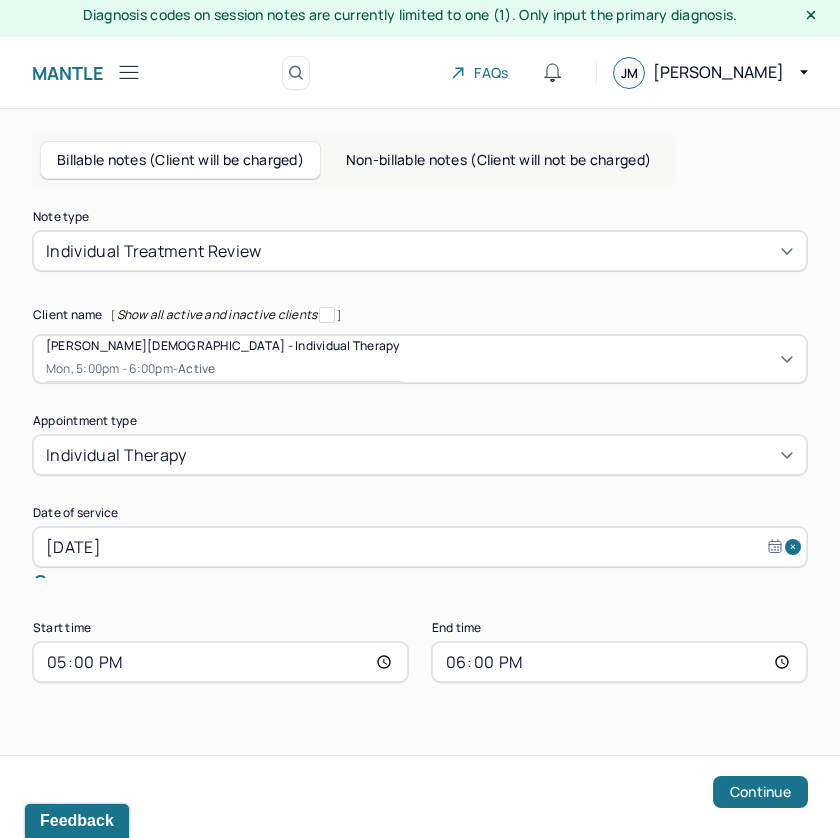 scroll, scrollTop: 0, scrollLeft: 0, axis: both 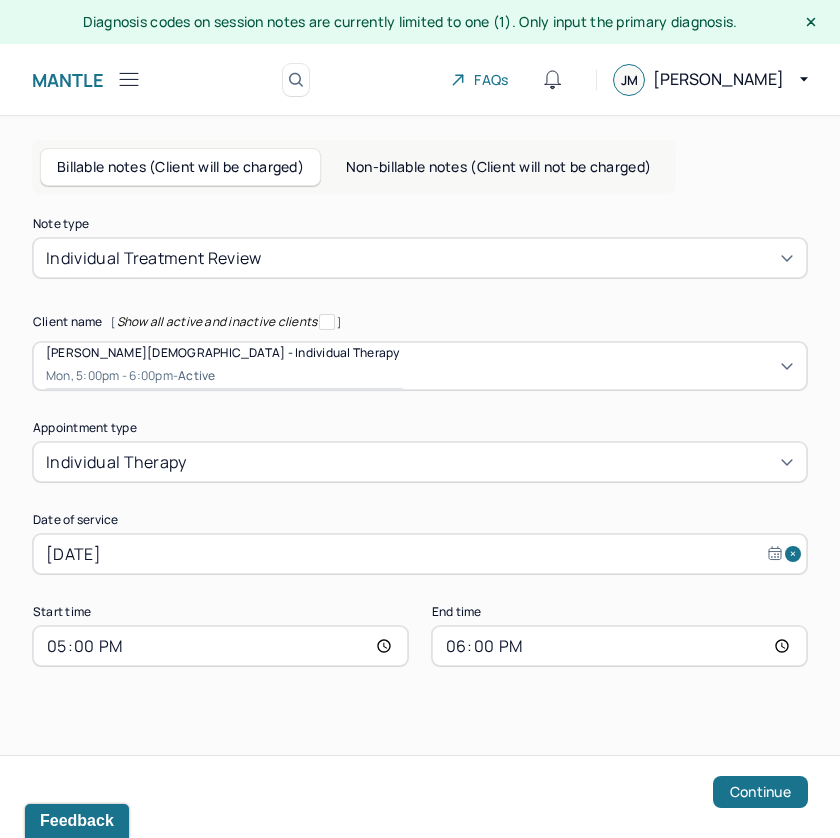 click on "17:00" at bounding box center (220, 646) 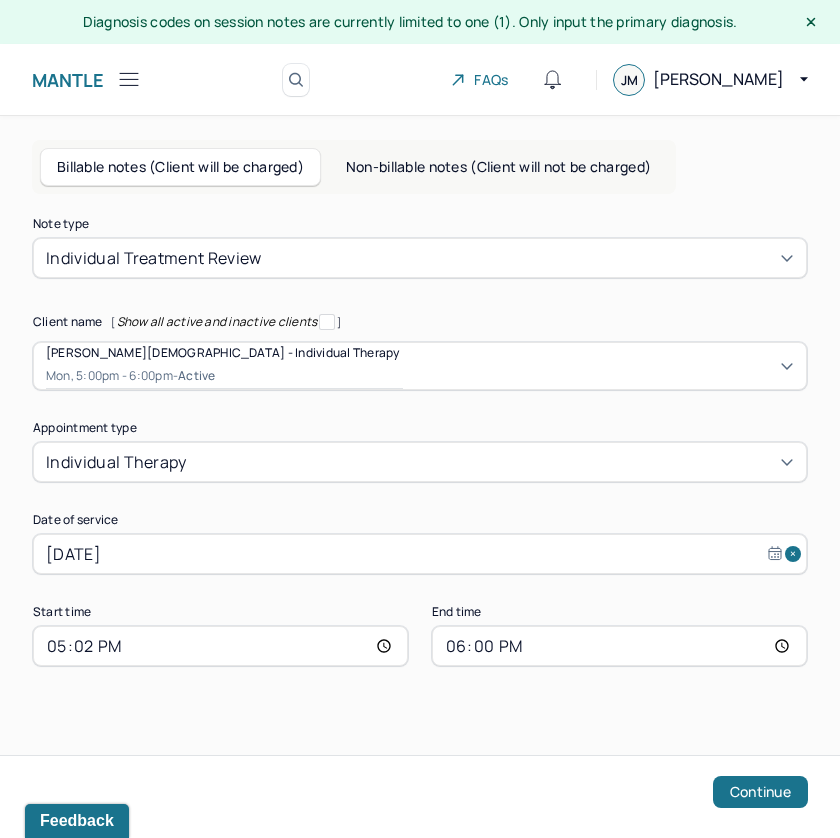 type on "17:20" 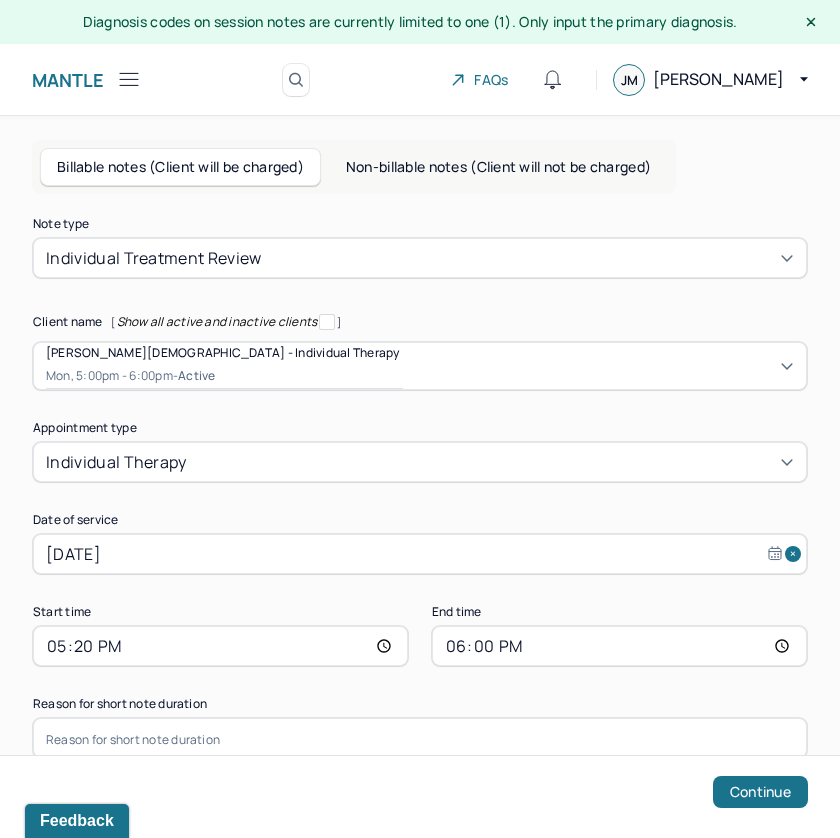 click on "18:00" at bounding box center (619, 646) 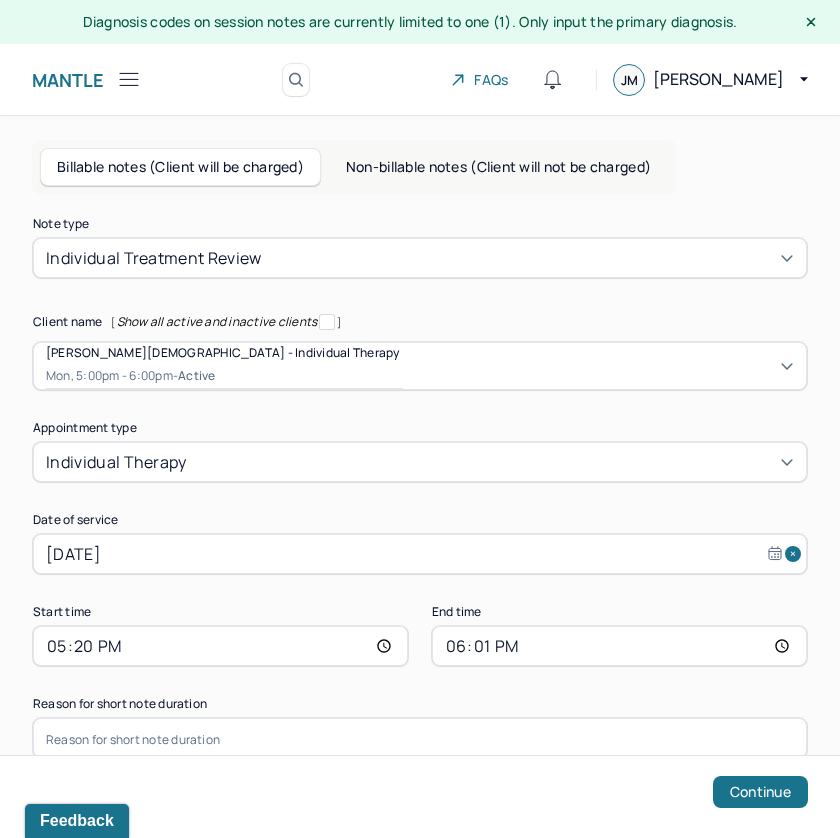 type on "18:15" 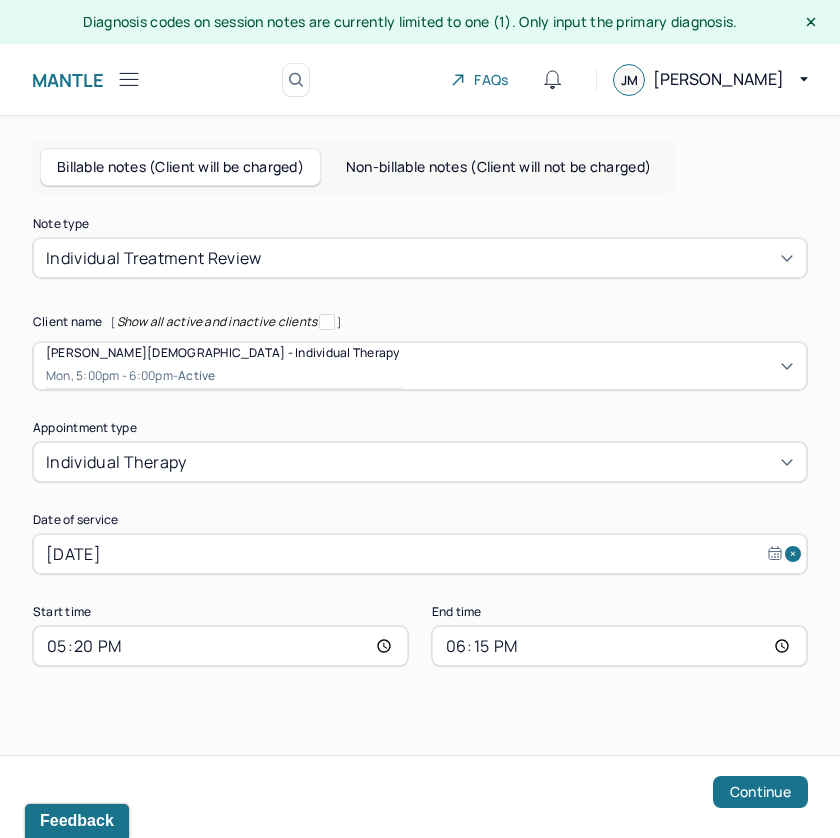 click on "Note type Individual treatment review Client name [ Show all active and inactive clients ] [PERSON_NAME] - Individual therapy Mon, 5:00pm - 6:00pm  -  active Supervisee name [PERSON_NAME] Appointment type individual therapy Date of service [DATE] Start time 17:20 End time 18:15   Continue" at bounding box center (420, 442) 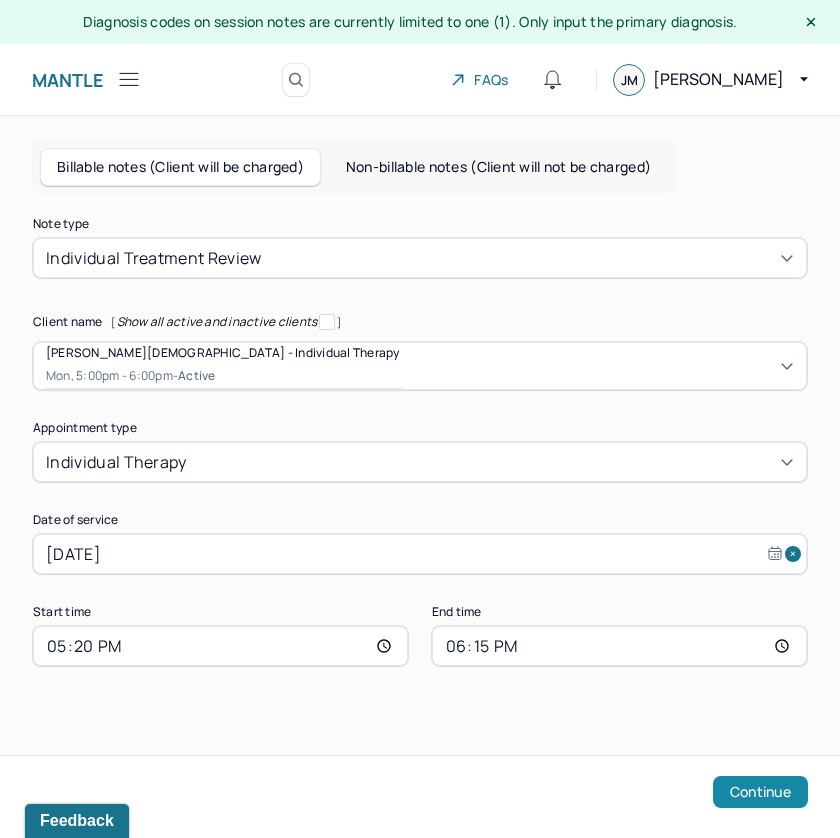 click on "Continue" at bounding box center (760, 792) 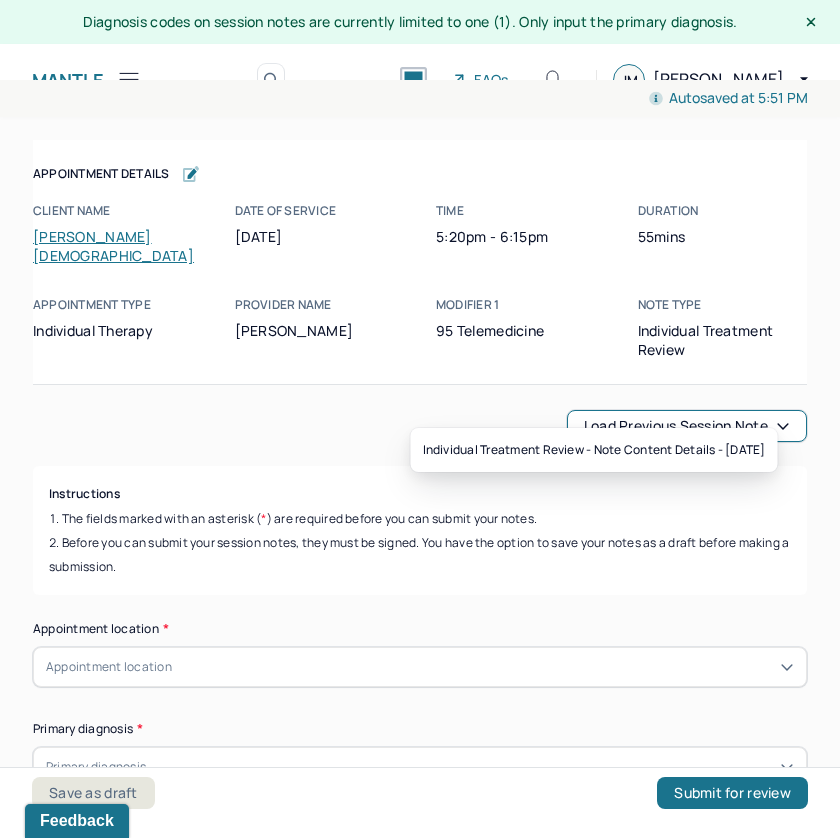 click on "Load previous session note" at bounding box center [687, 426] 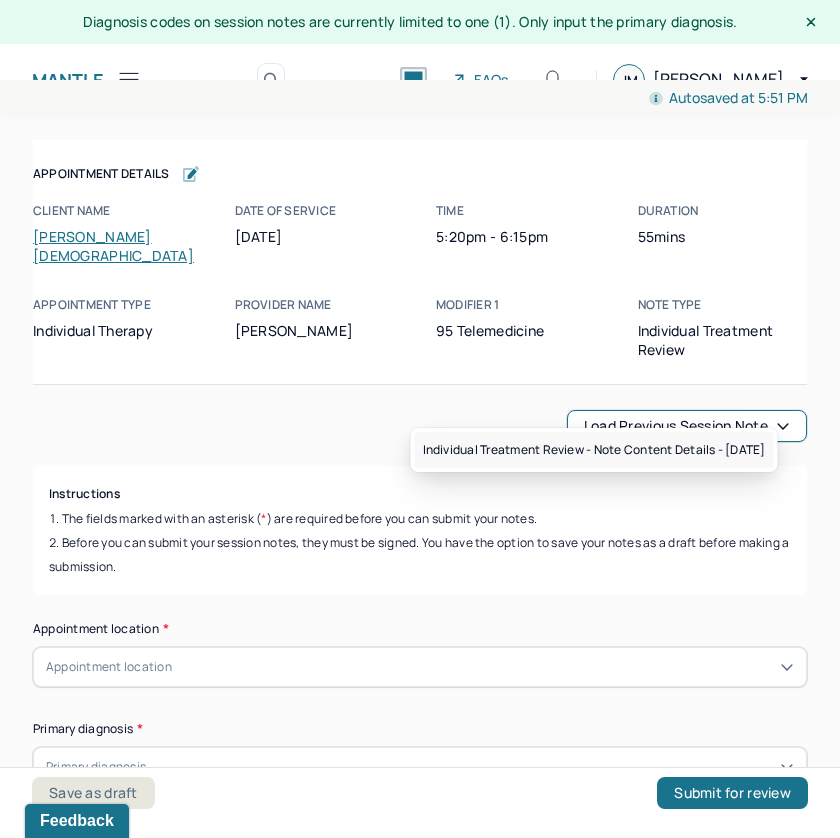 click on "Individual treatment review   - Note content Details -   [DATE]" at bounding box center (594, 450) 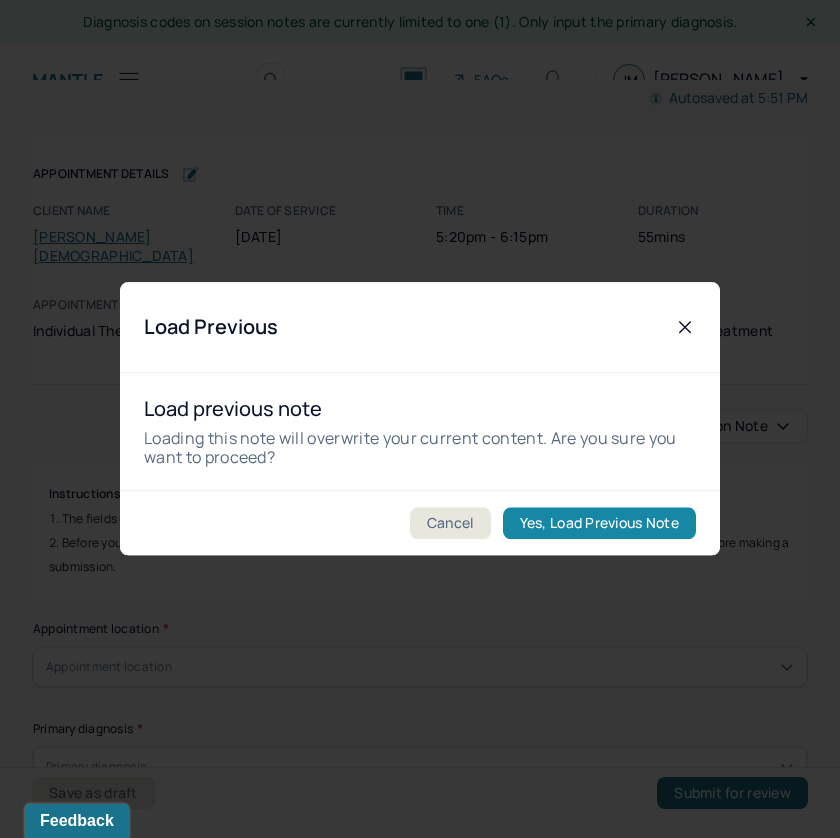 click on "Yes, Load Previous Note" at bounding box center [599, 524] 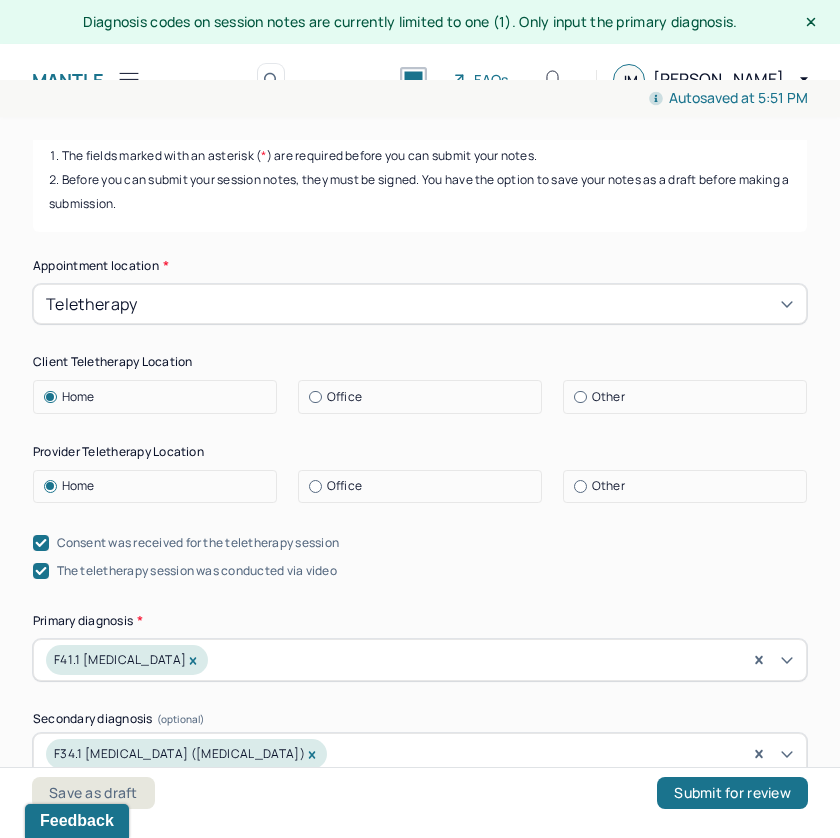 scroll, scrollTop: 401, scrollLeft: 0, axis: vertical 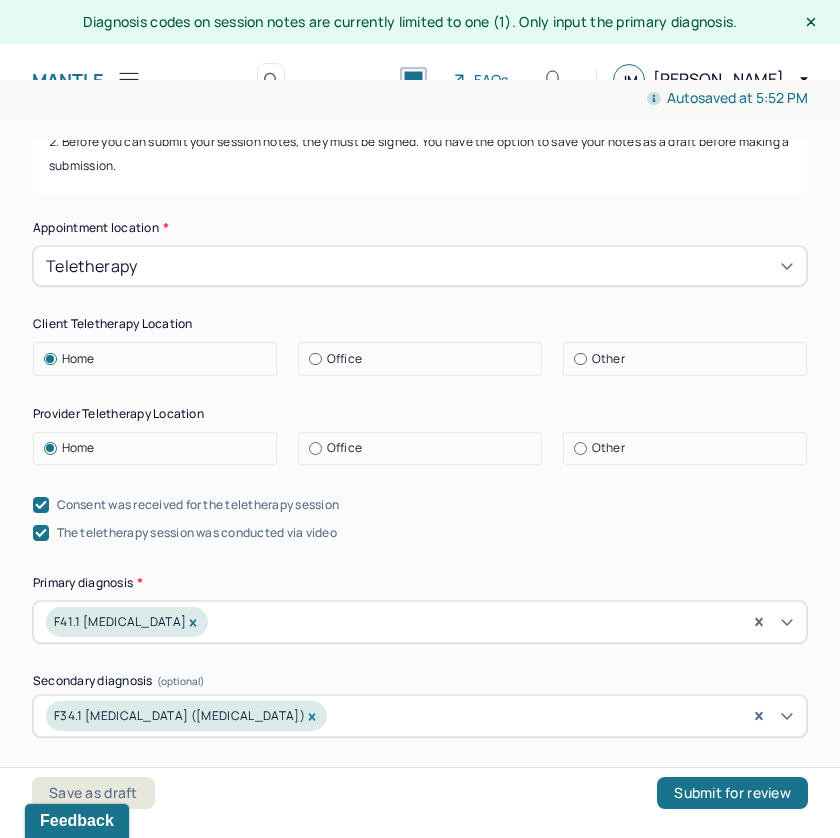 click at bounding box center (315, 448) 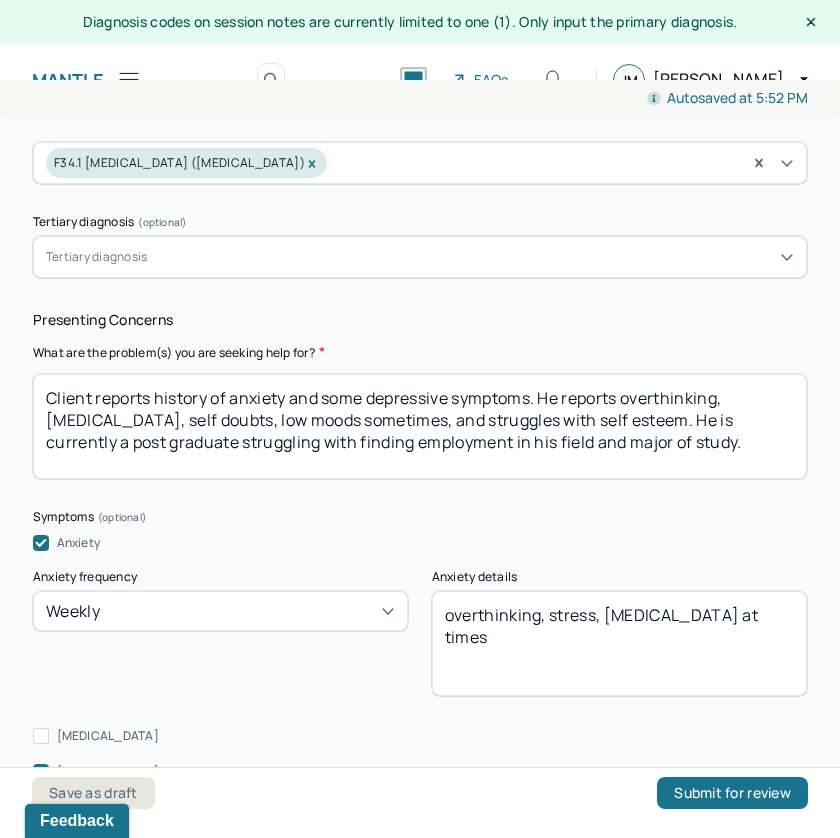 scroll, scrollTop: 966, scrollLeft: 0, axis: vertical 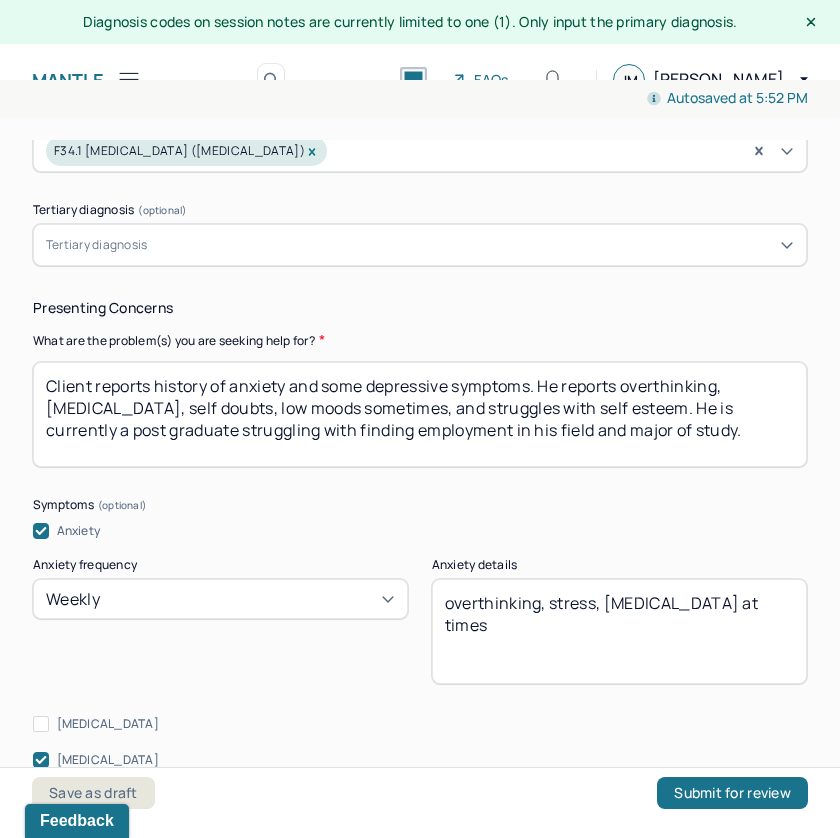 drag, startPoint x: 783, startPoint y: 583, endPoint x: 453, endPoint y: 558, distance: 330.94562 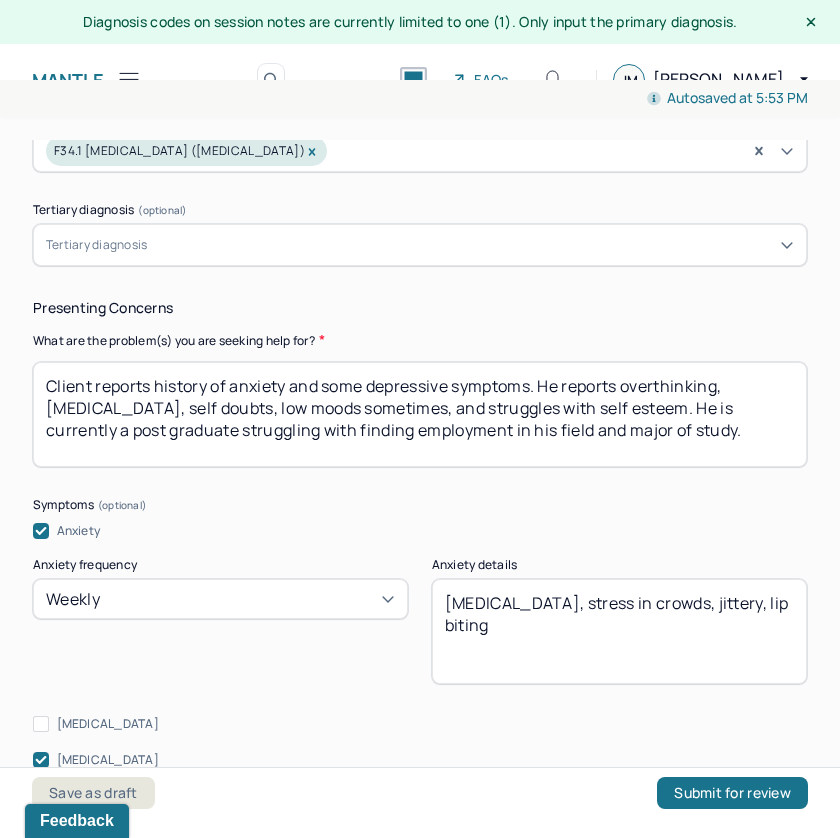 type on "[MEDICAL_DATA], stress in crowds, jittery, lip biting" 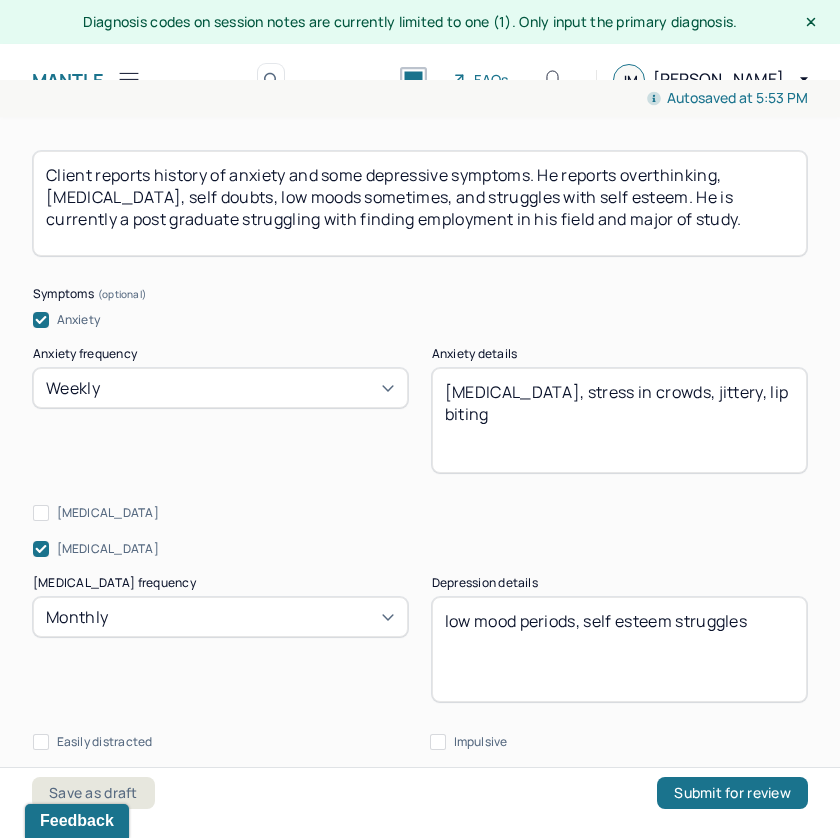 click on "low mood periods, self esteem struggles" at bounding box center [619, 649] 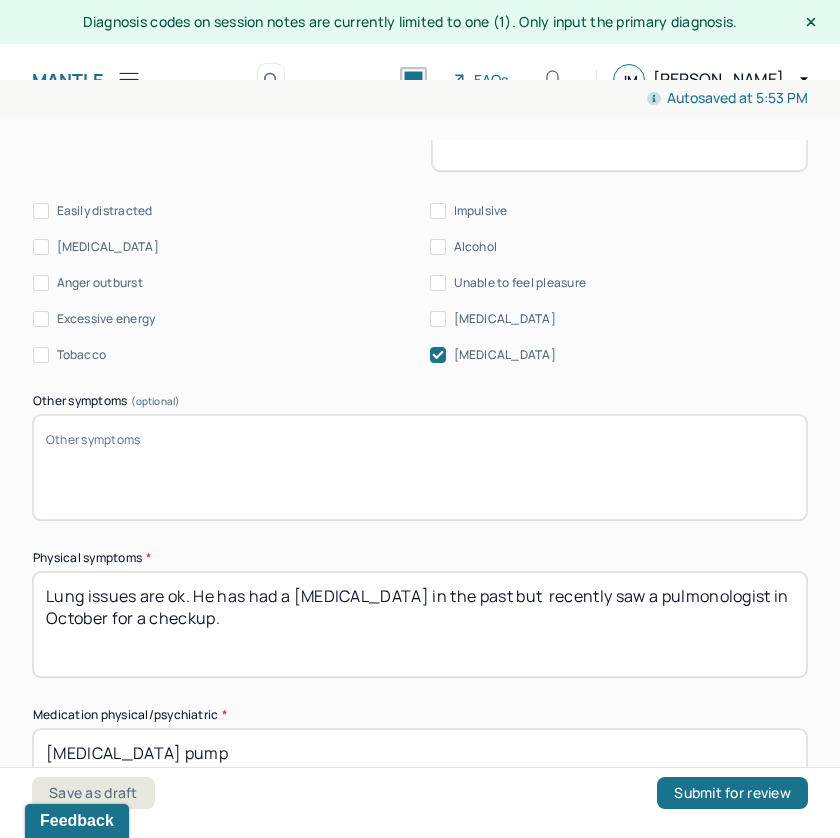 scroll, scrollTop: 1709, scrollLeft: 0, axis: vertical 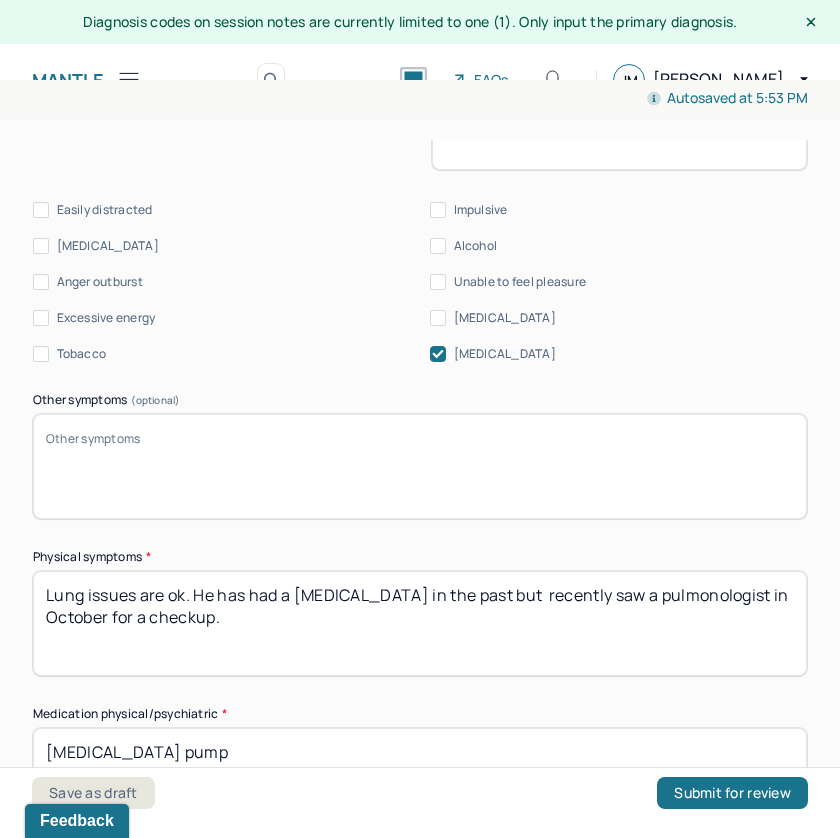 type on "low mood periods, self esteem struggles, sadness" 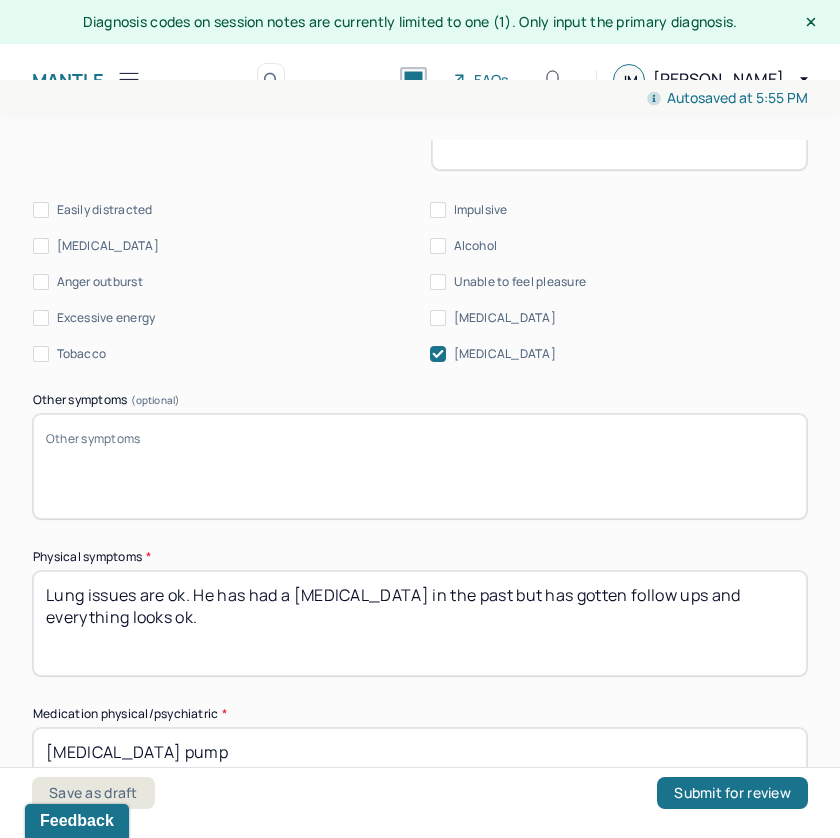 drag, startPoint x: 195, startPoint y: 575, endPoint x: 18, endPoint y: 559, distance: 177.7217 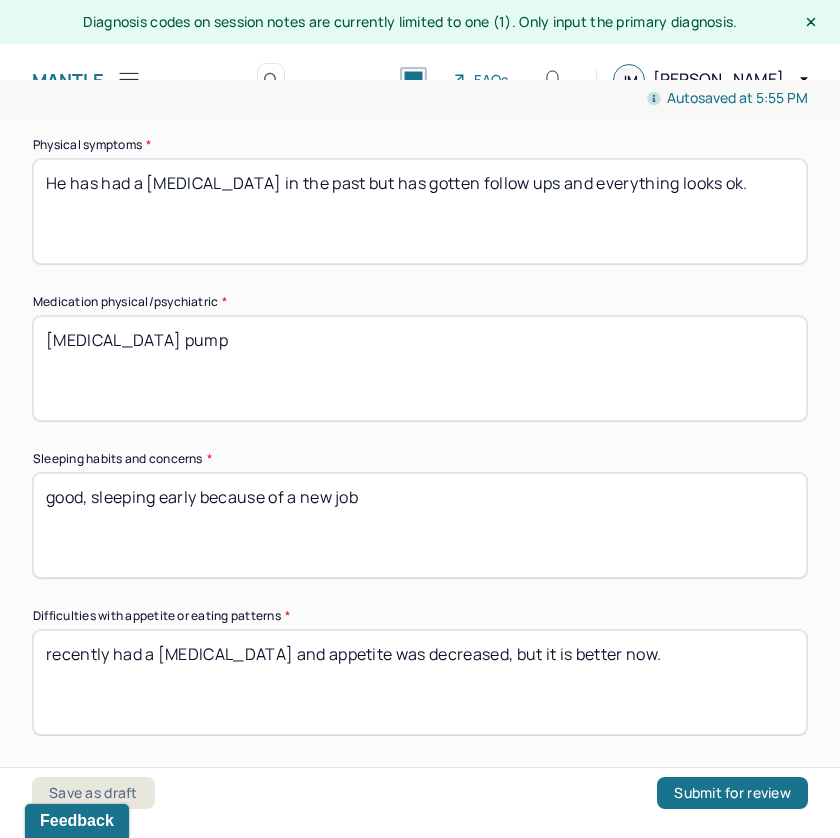 scroll, scrollTop: 2140, scrollLeft: 0, axis: vertical 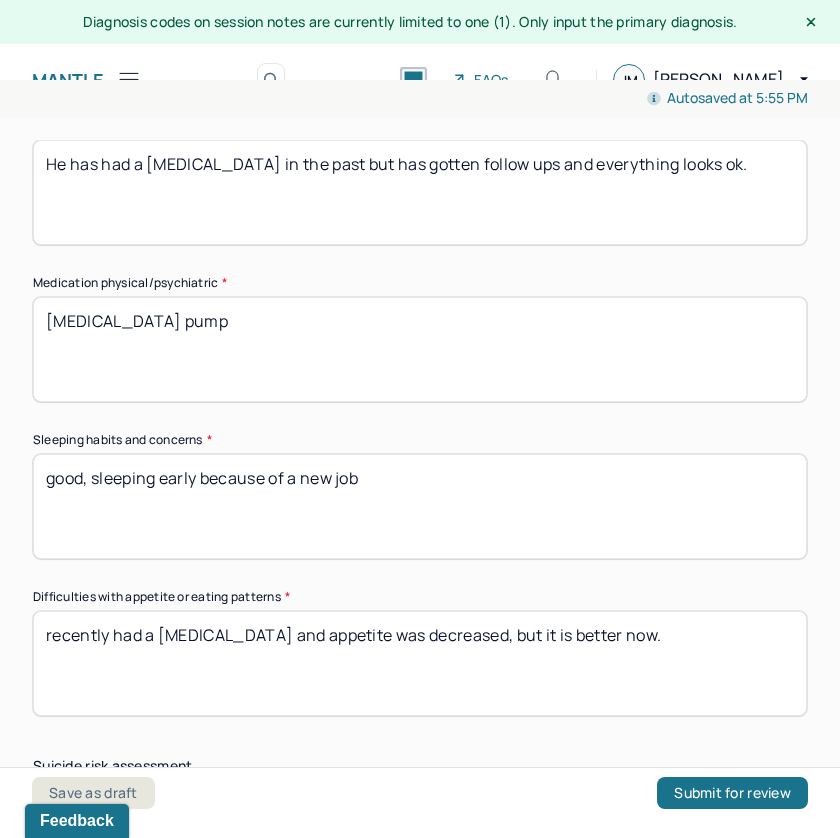 type on "He has had a [MEDICAL_DATA] in the past but has gotten follow ups and everything looks ok." 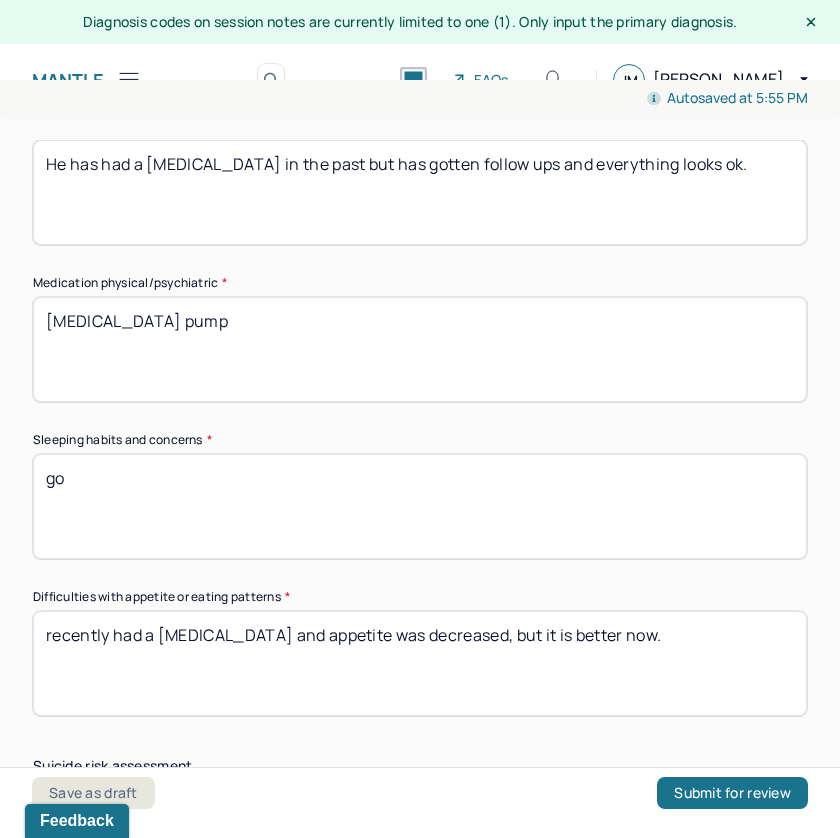 type on "g" 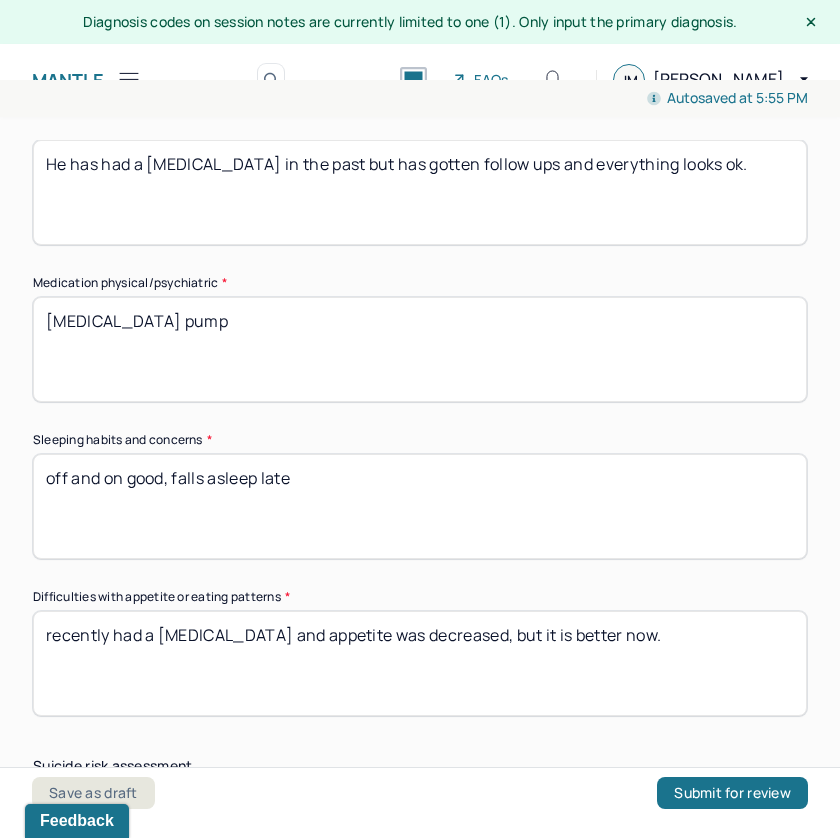 type on "off and on good, falls asleep late" 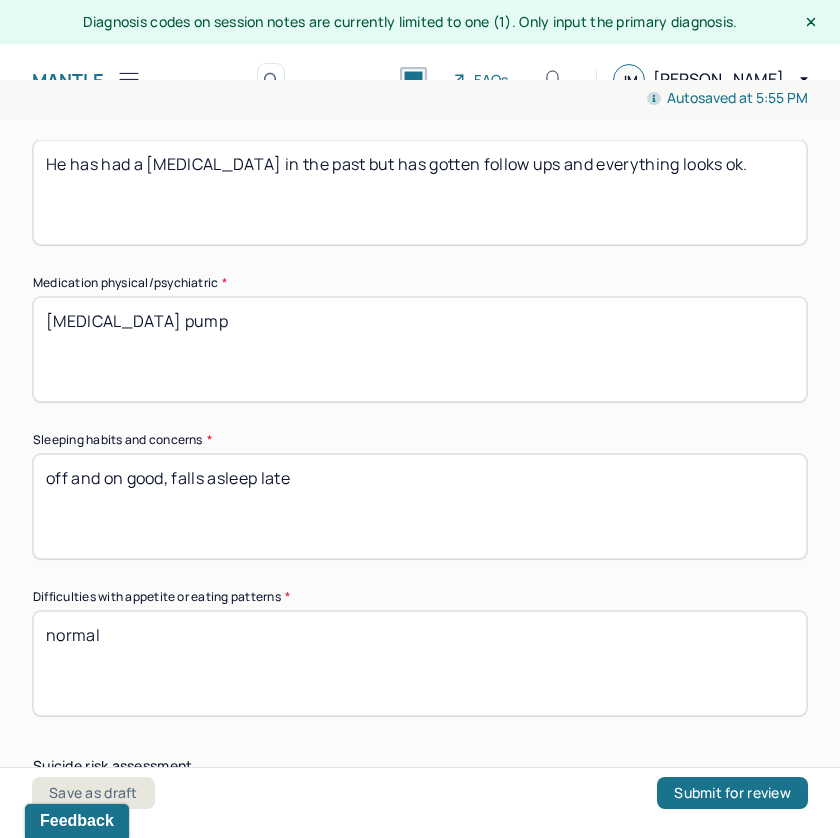 type on "normal" 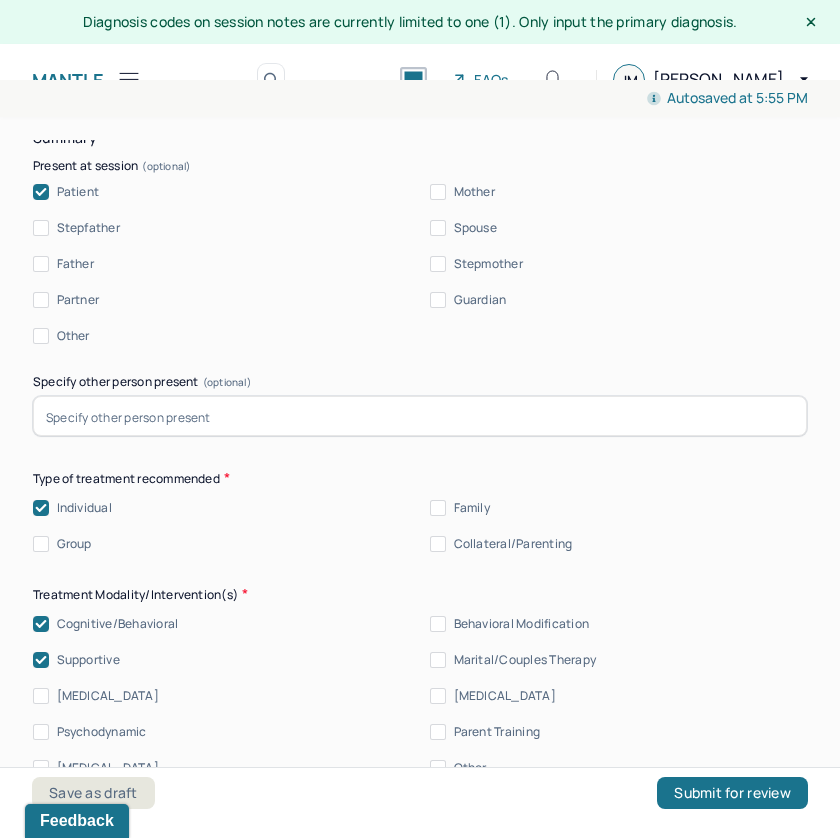 scroll, scrollTop: 4963, scrollLeft: 0, axis: vertical 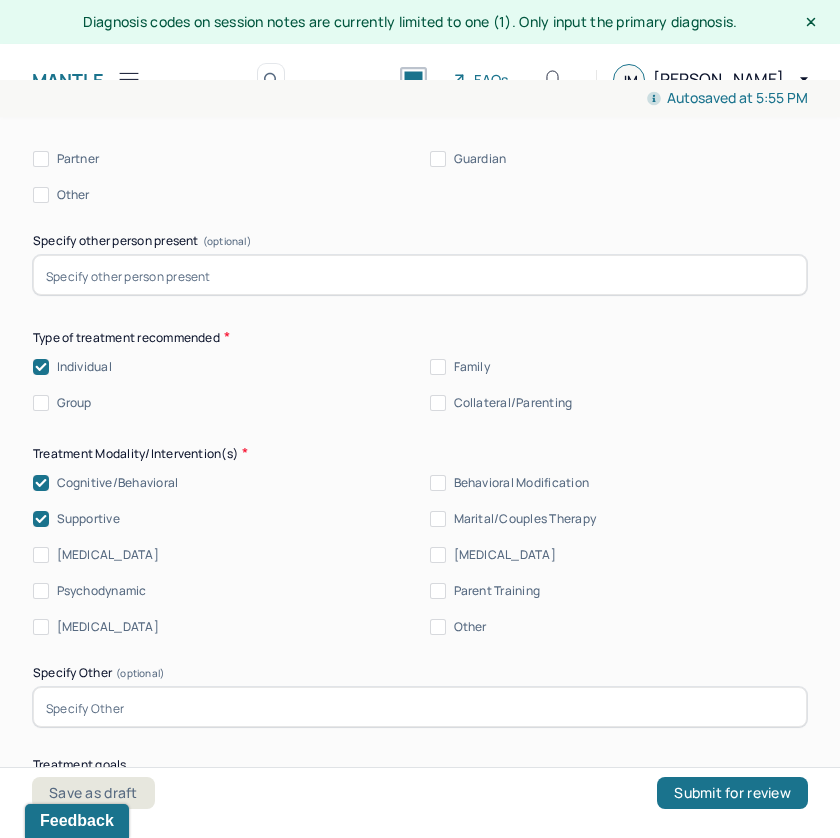 click on "[MEDICAL_DATA]" at bounding box center (493, 555) 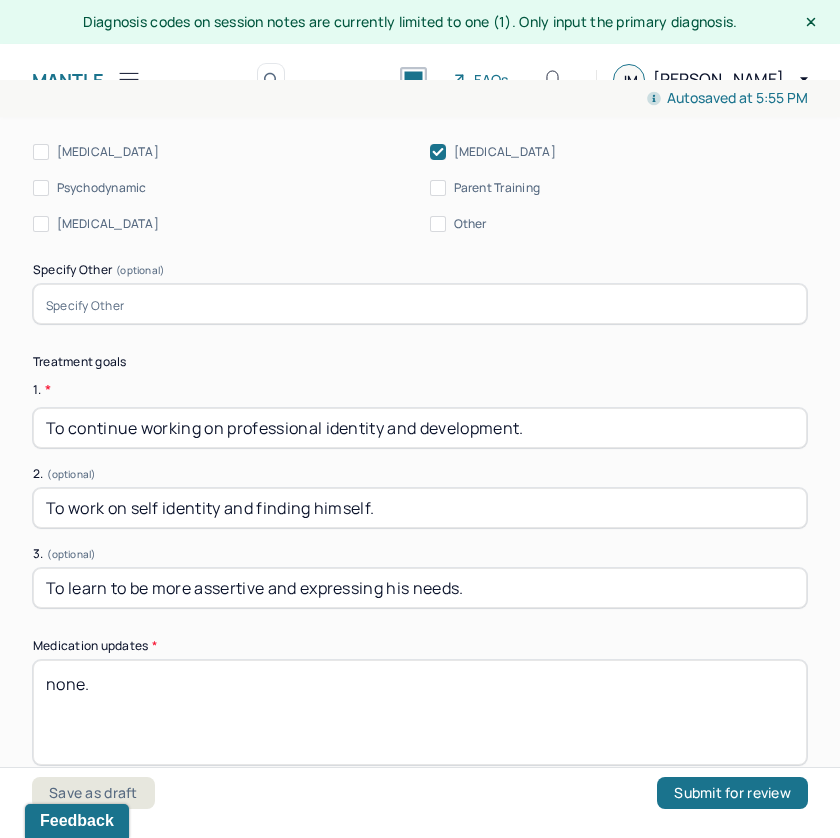 scroll, scrollTop: 5364, scrollLeft: 0, axis: vertical 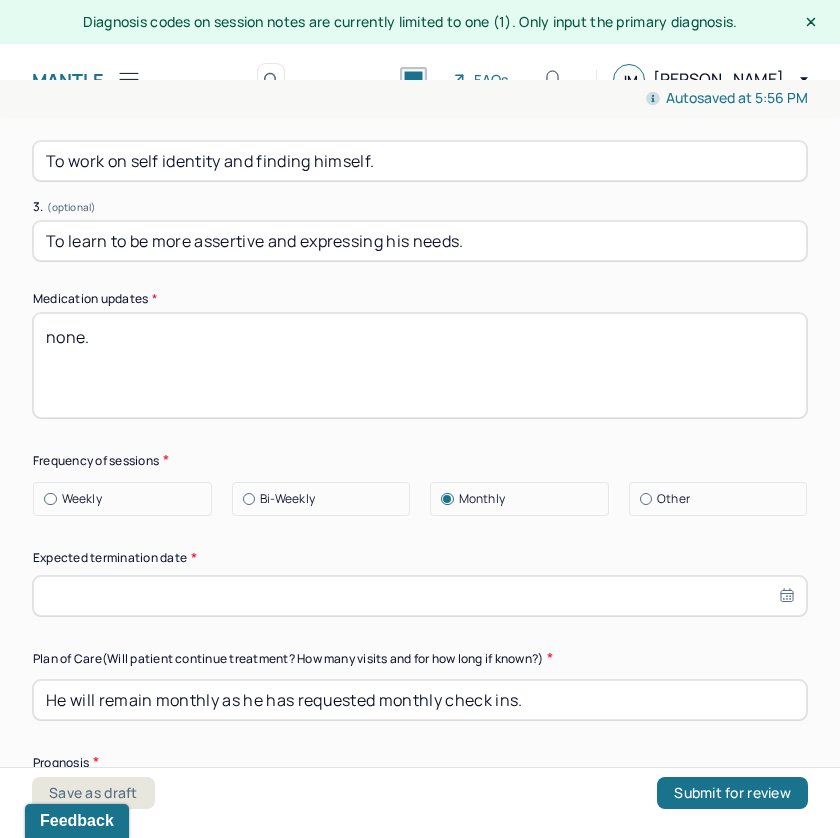 select on "6" 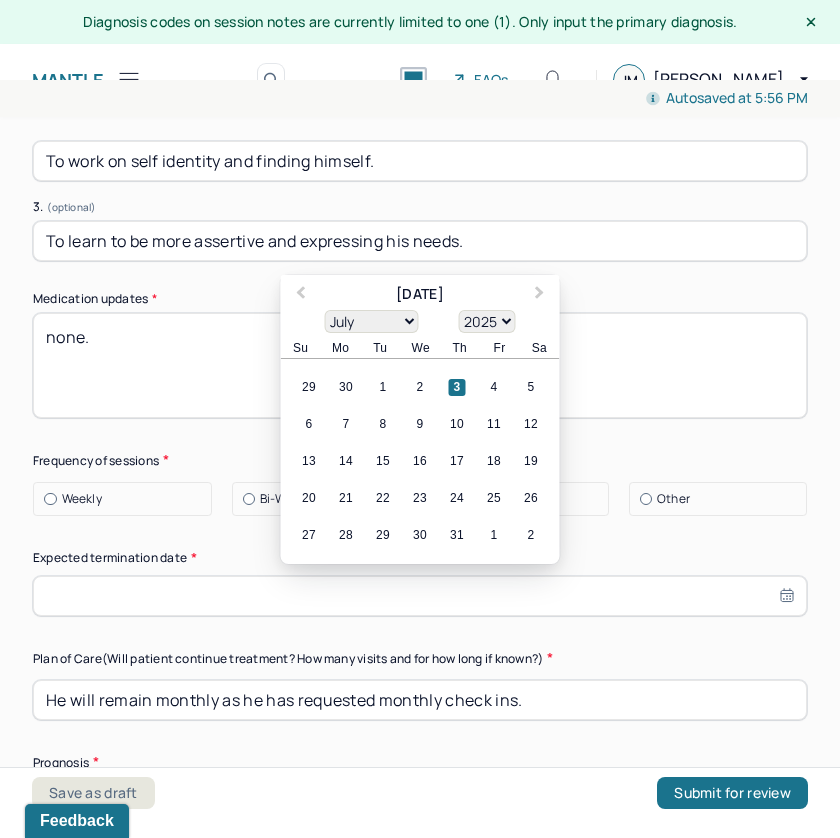 click at bounding box center (420, 596) 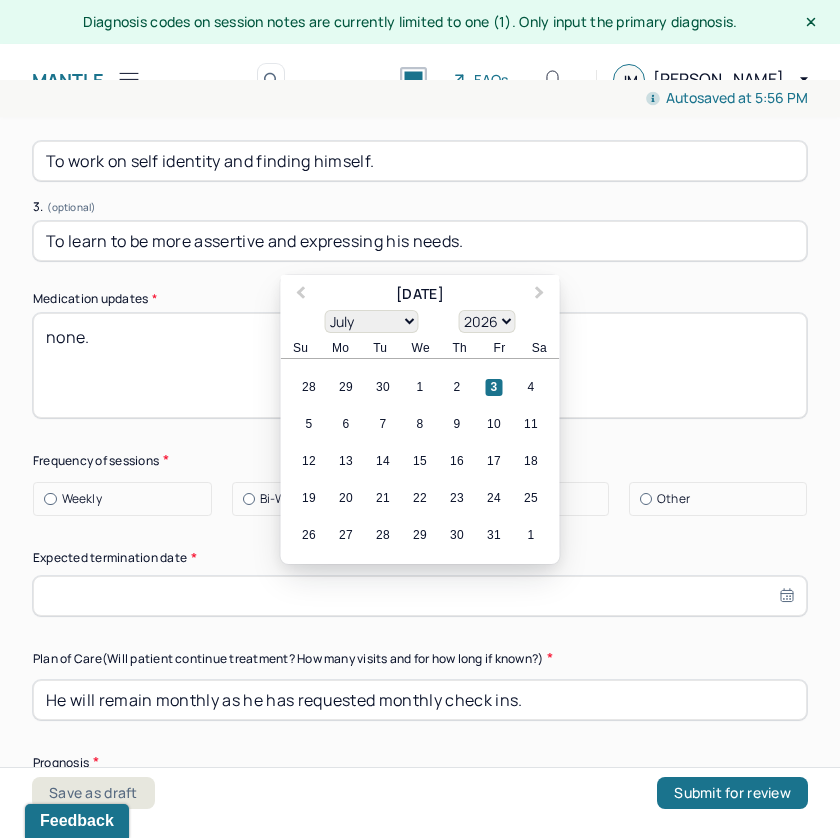 click on "3" at bounding box center (494, 387) 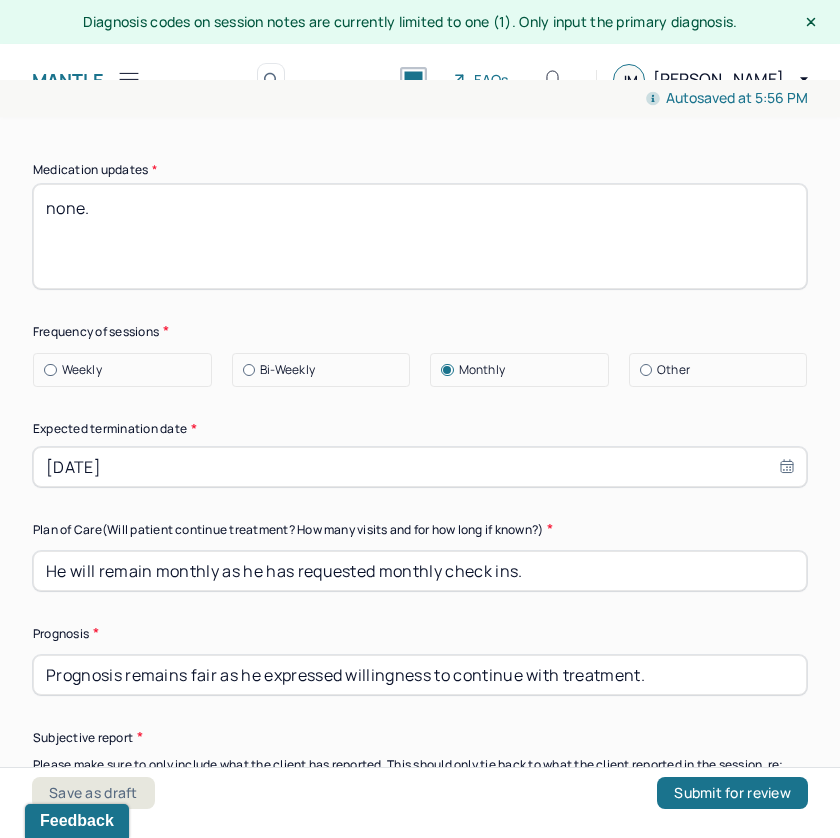 scroll, scrollTop: 5841, scrollLeft: 0, axis: vertical 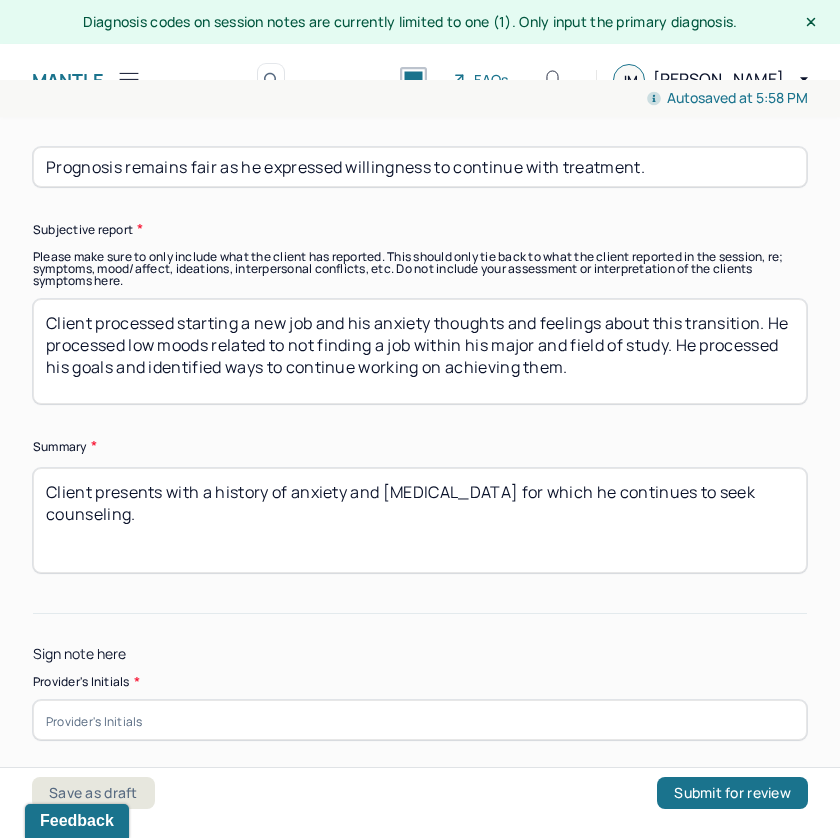 click at bounding box center (420, 720) 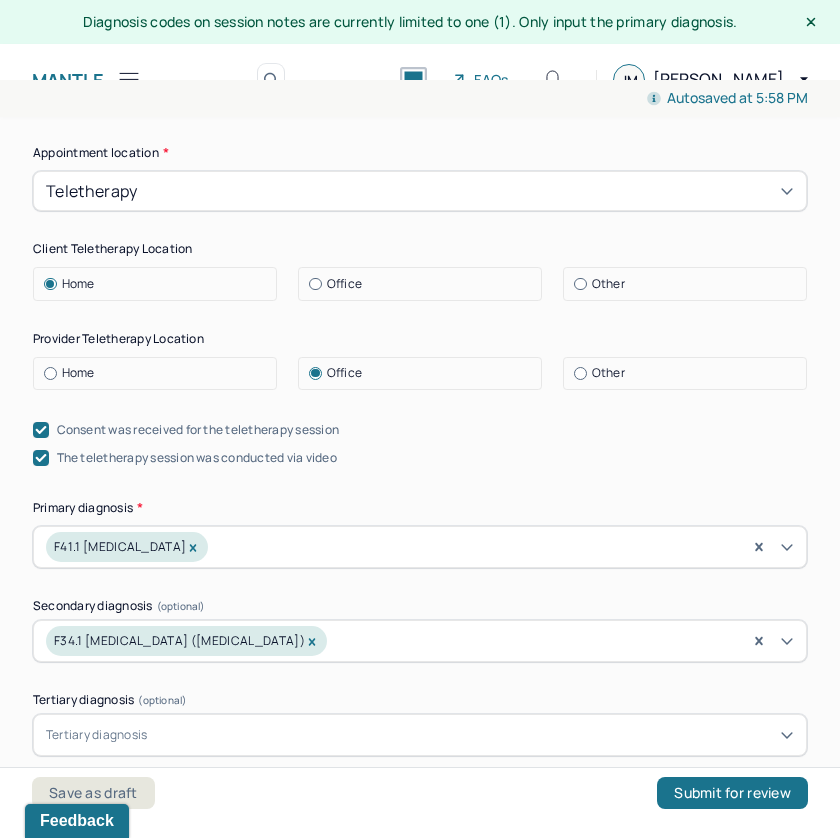 scroll, scrollTop: 502, scrollLeft: 0, axis: vertical 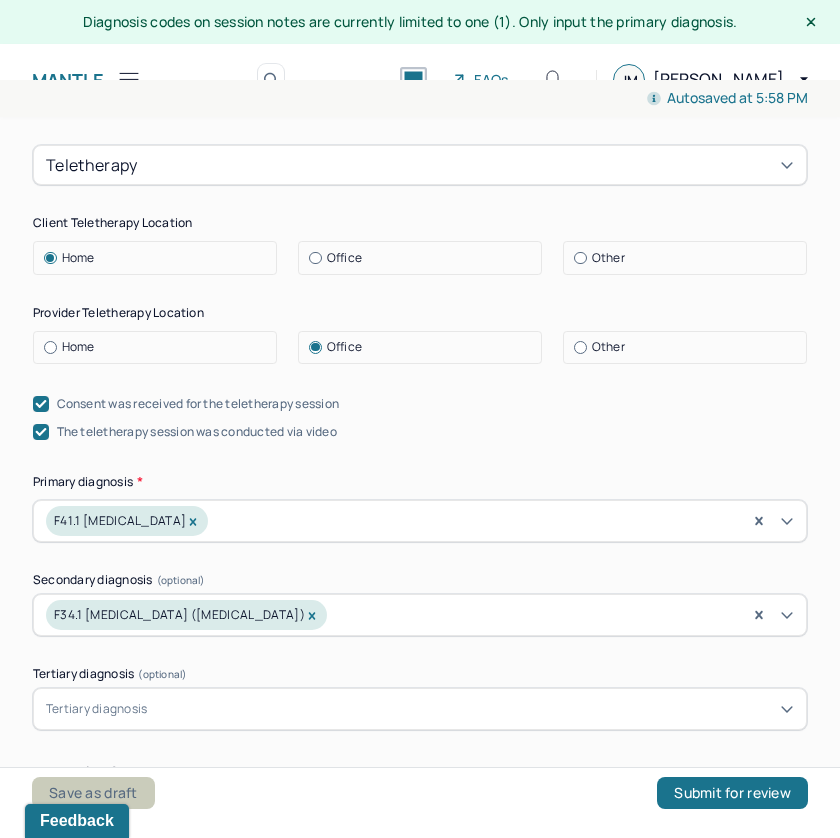 type on "jm" 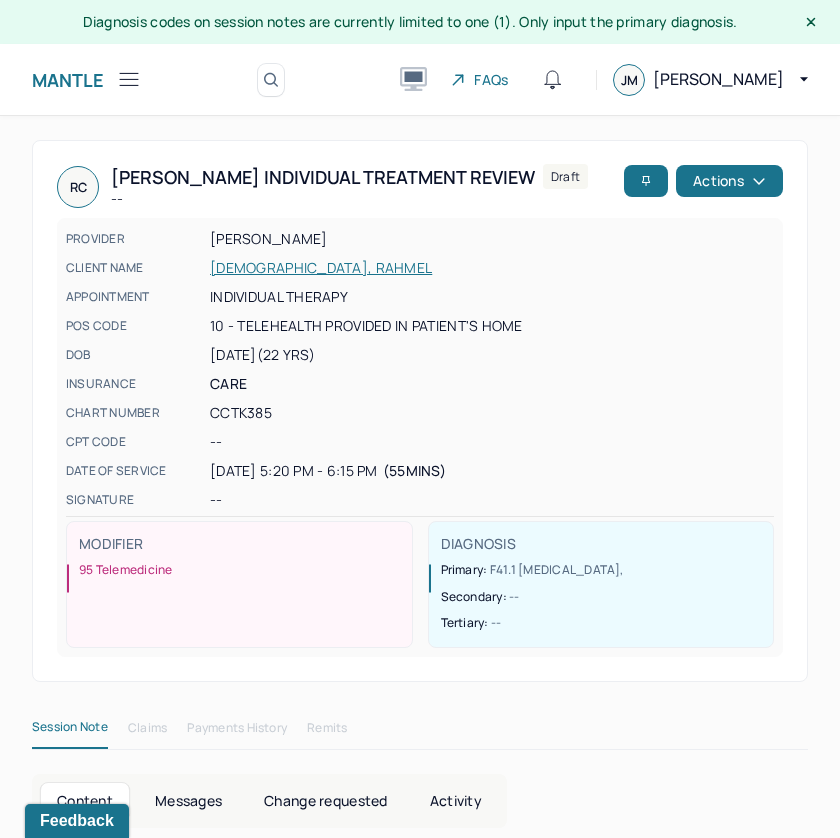scroll, scrollTop: 0, scrollLeft: 0, axis: both 